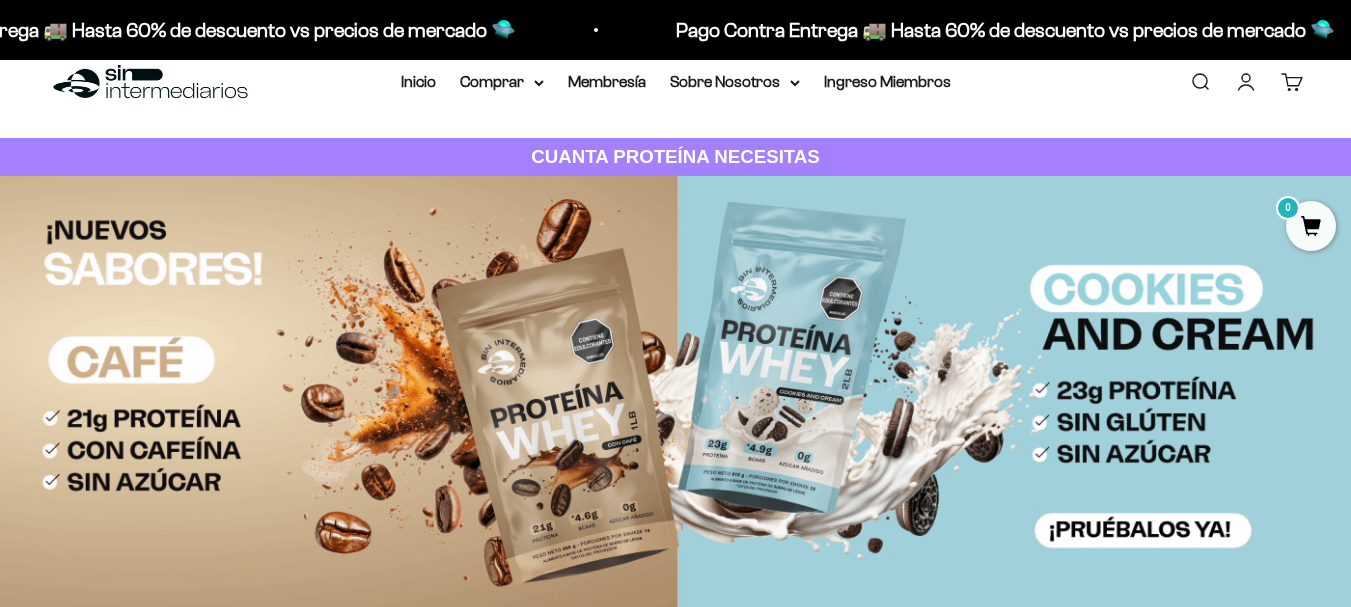 scroll, scrollTop: 0, scrollLeft: 0, axis: both 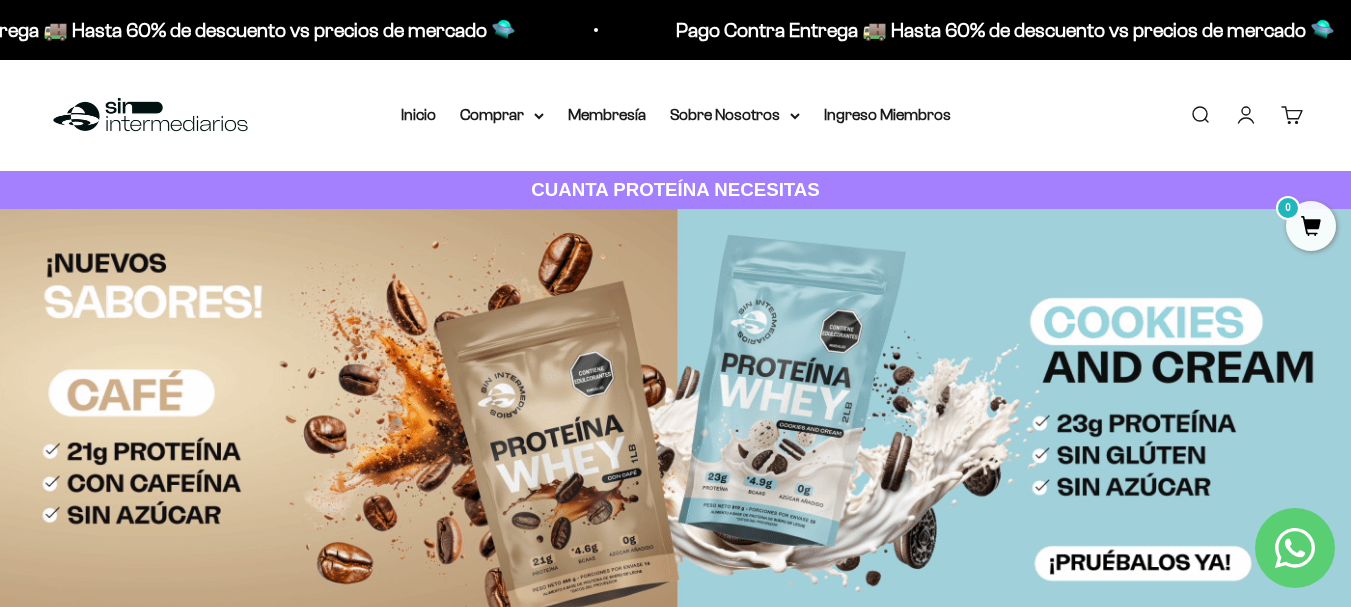 click on "Iniciar sesión" at bounding box center [1246, 115] 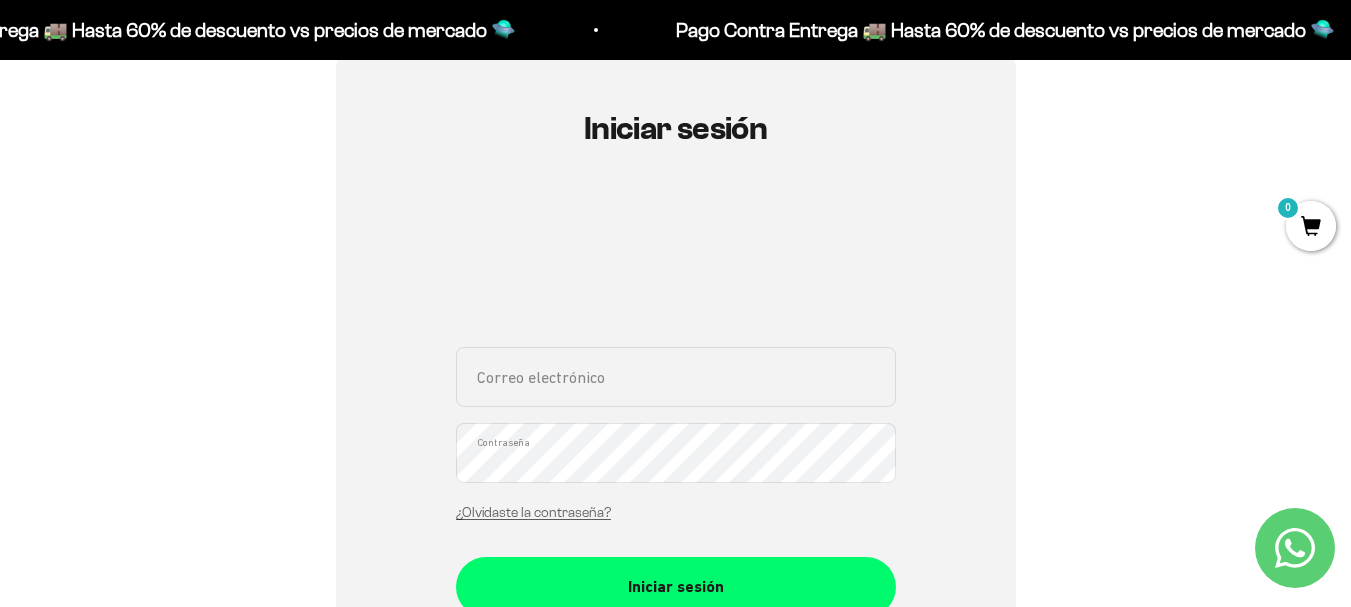 scroll, scrollTop: 200, scrollLeft: 0, axis: vertical 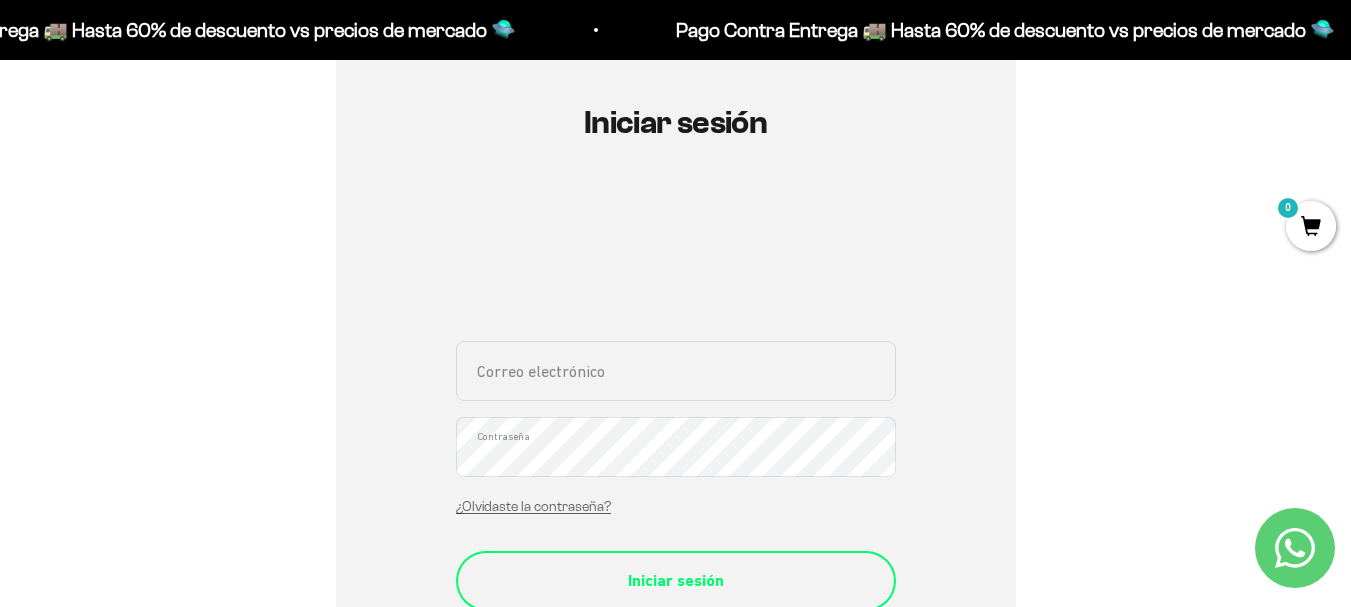 type on "[USERNAME]@[DOMAIN]" 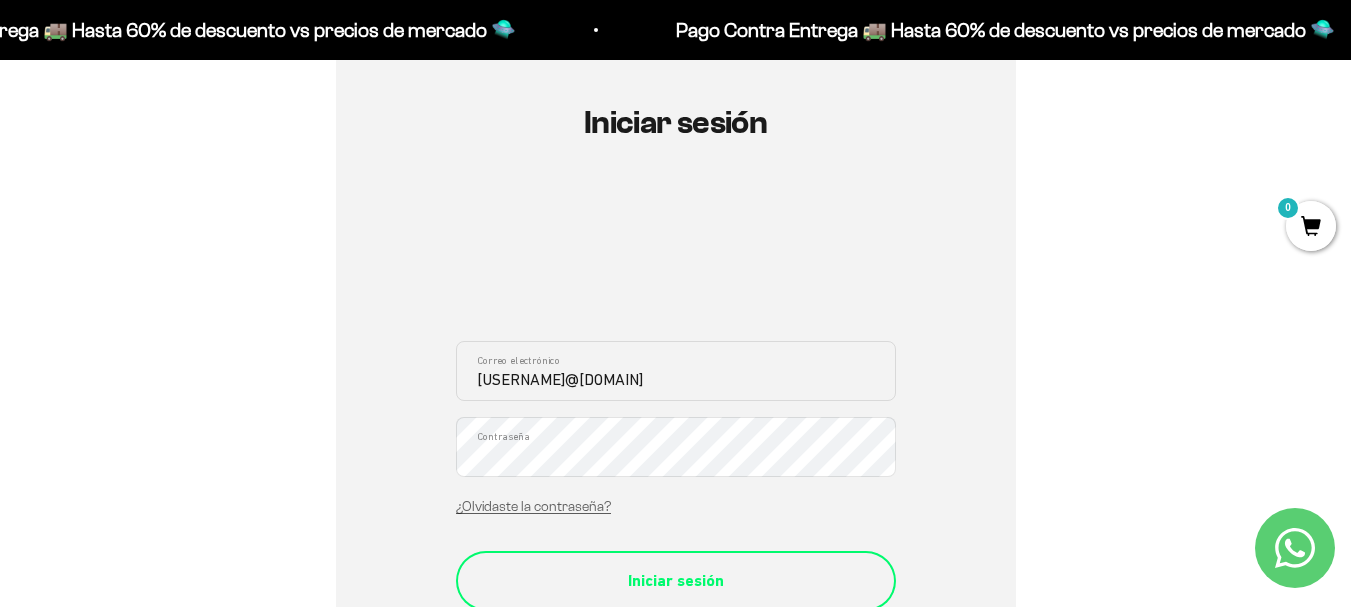 click on "Iniciar sesión" at bounding box center [676, 581] 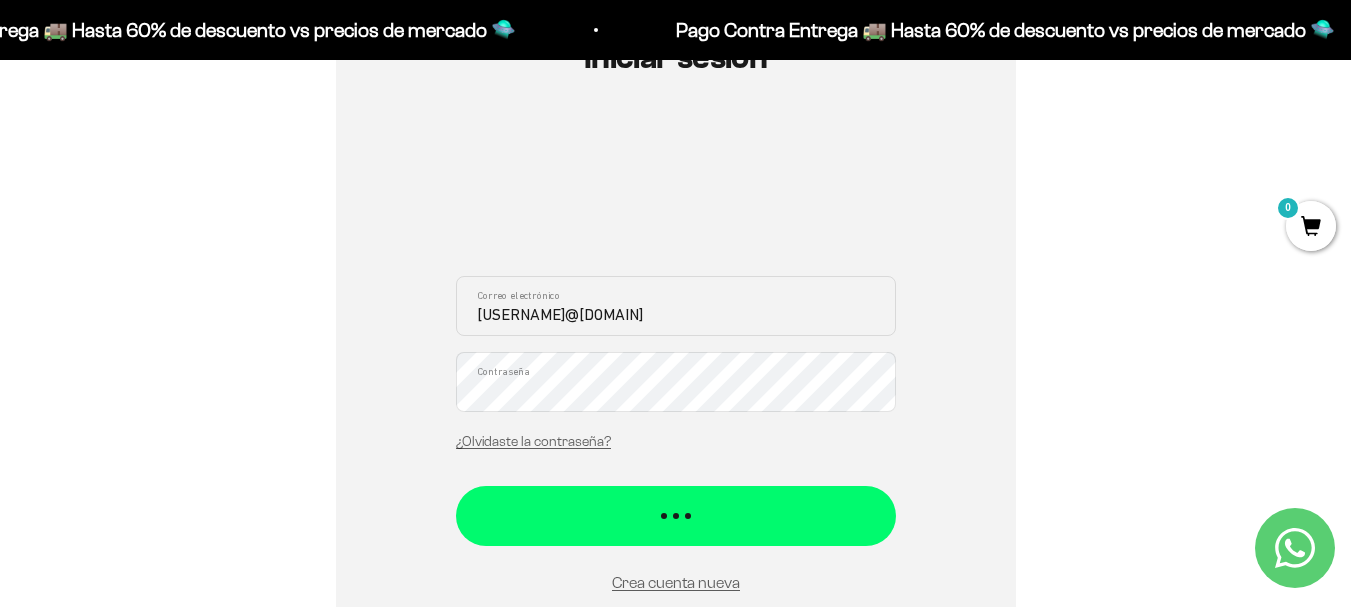scroll, scrollTop: 300, scrollLeft: 0, axis: vertical 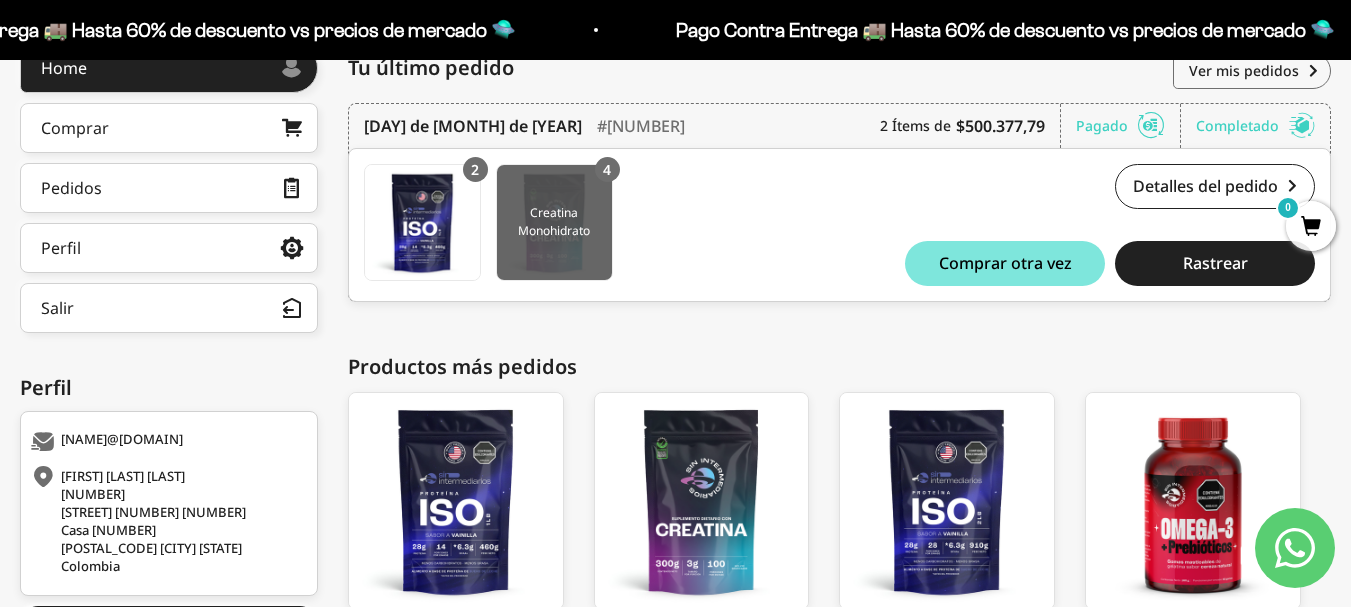 click at bounding box center [554, 222] 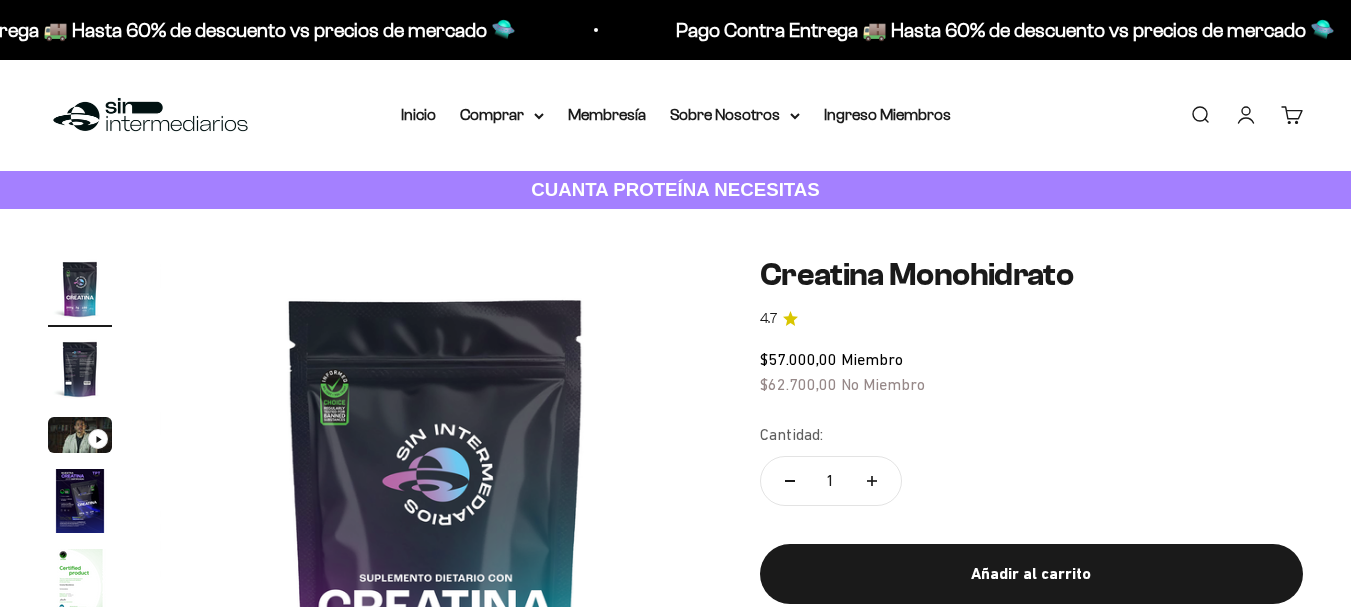 click 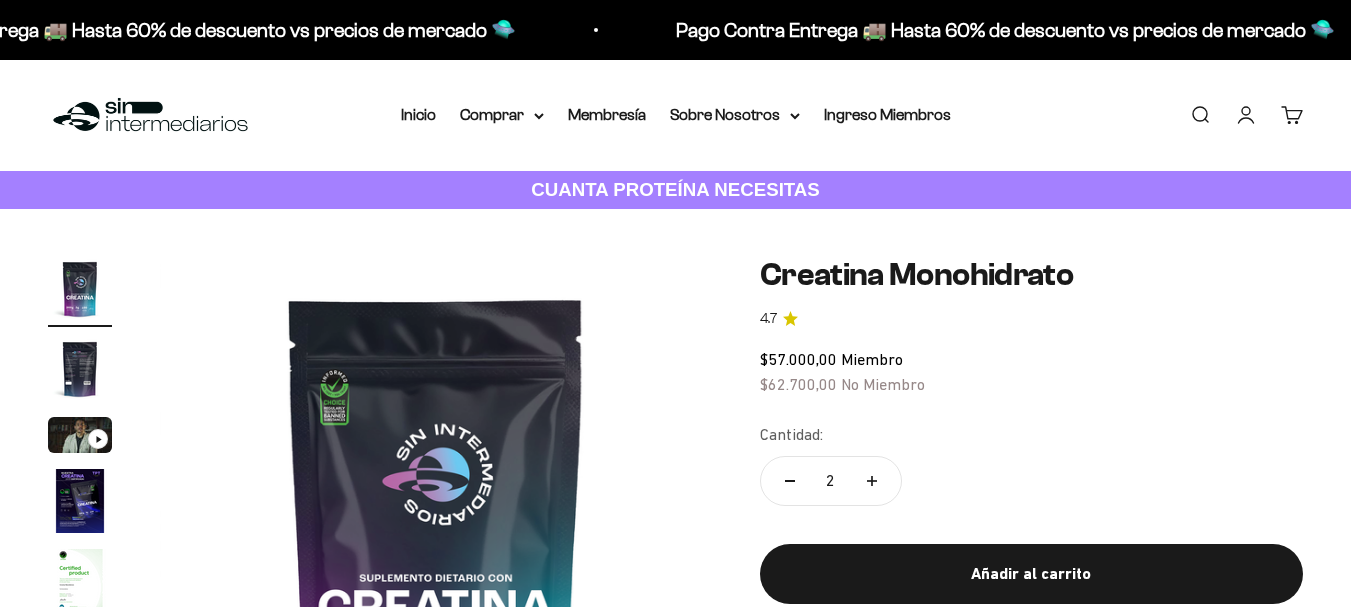 scroll, scrollTop: 0, scrollLeft: 0, axis: both 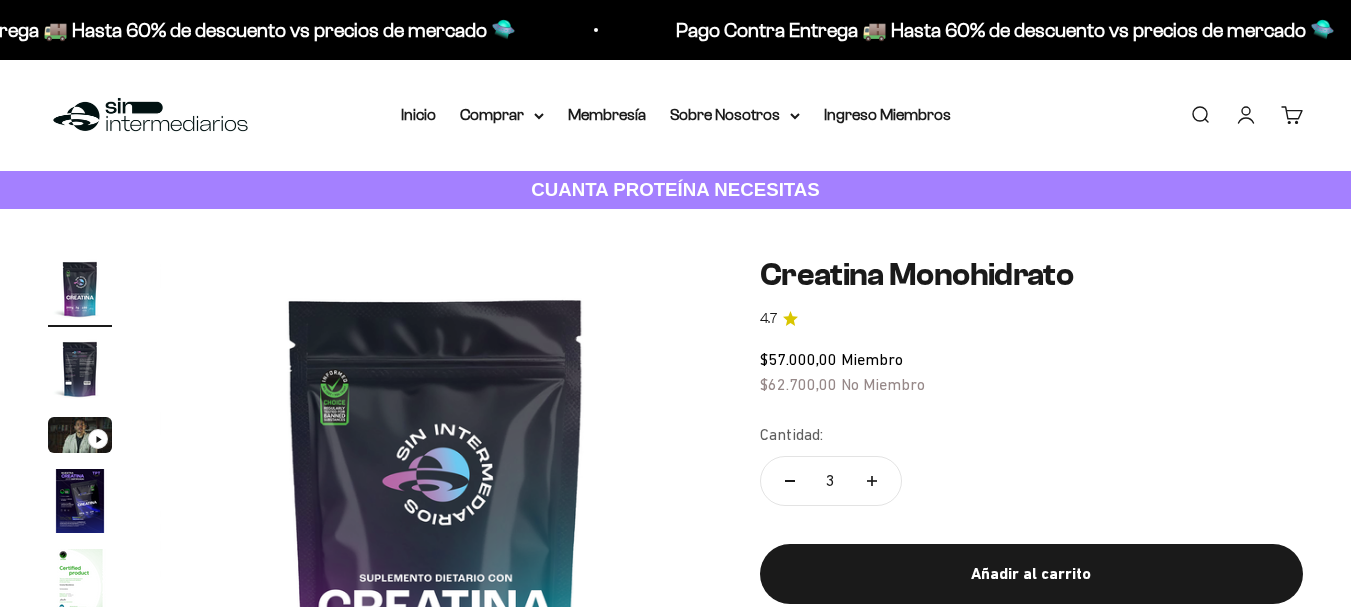 click 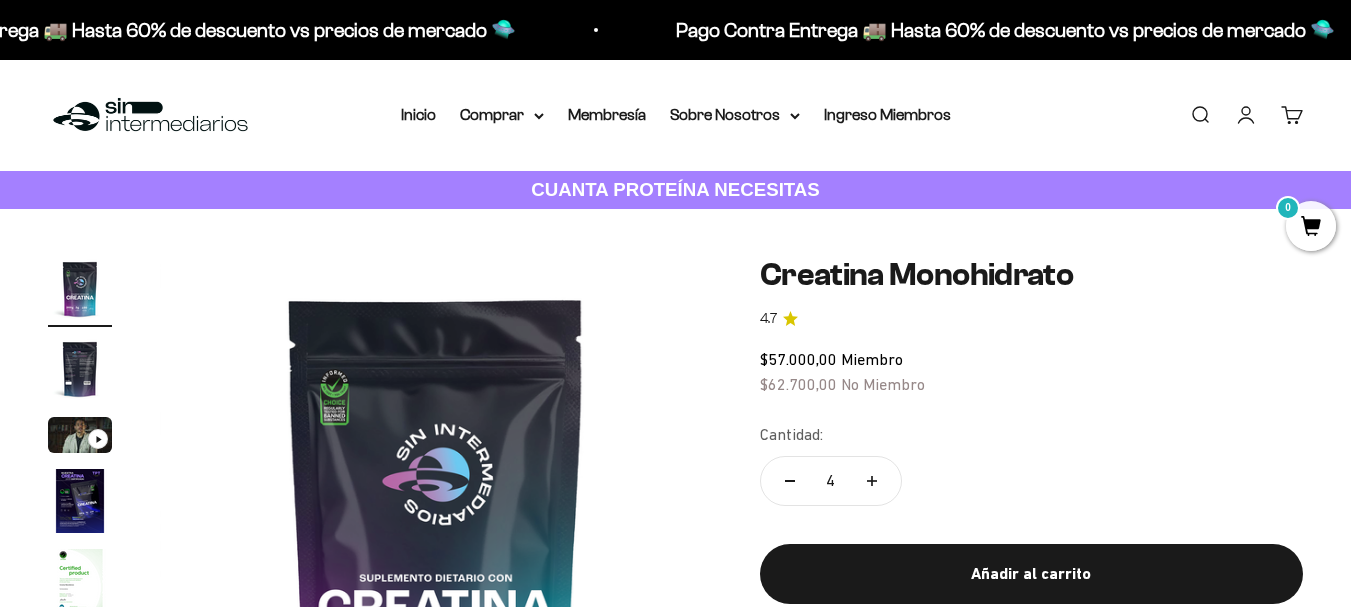 scroll, scrollTop: 0, scrollLeft: 0, axis: both 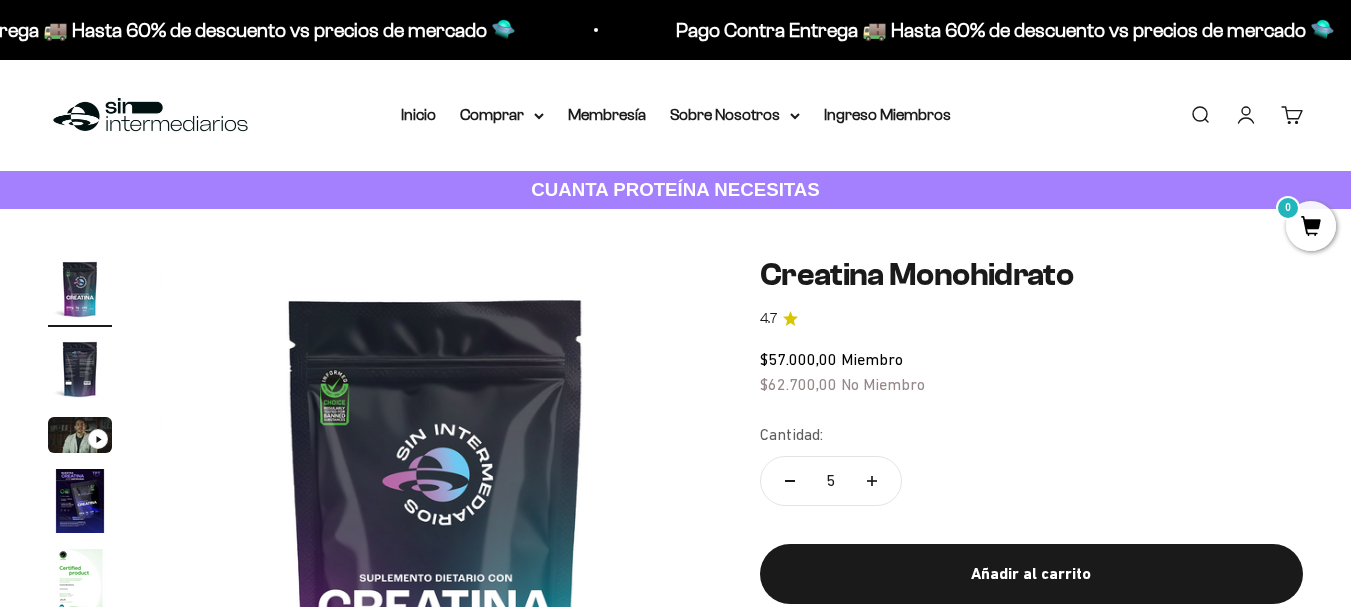 click 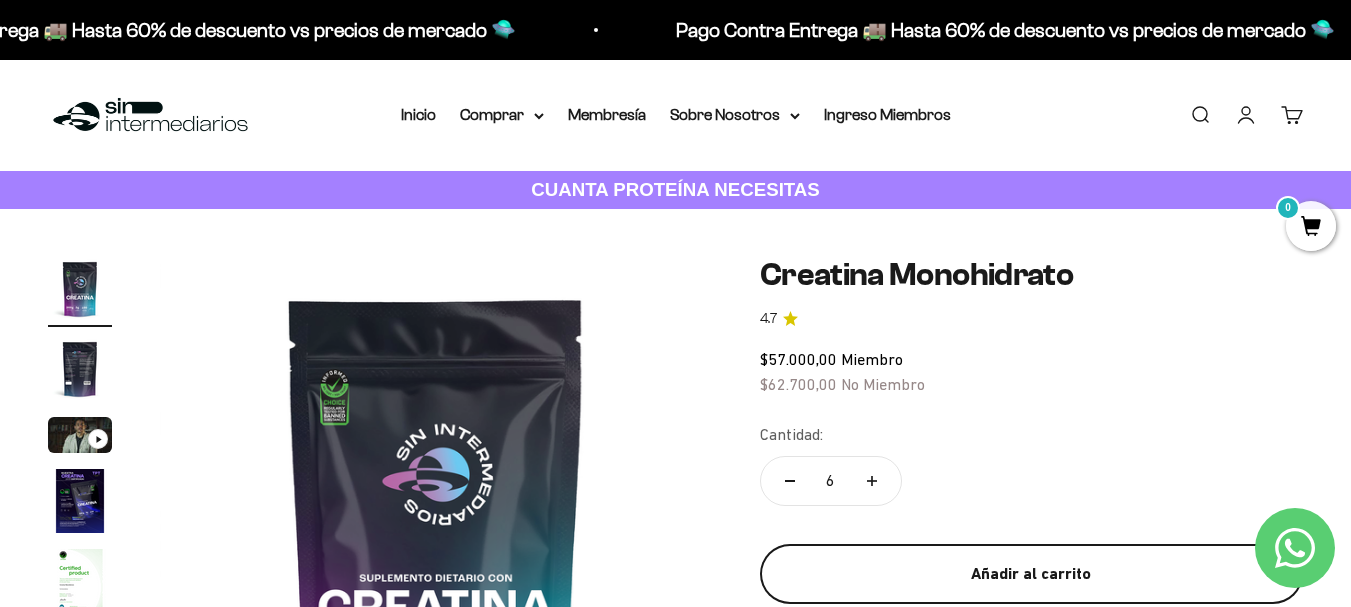 click on "Añadir al carrito" at bounding box center (1031, 574) 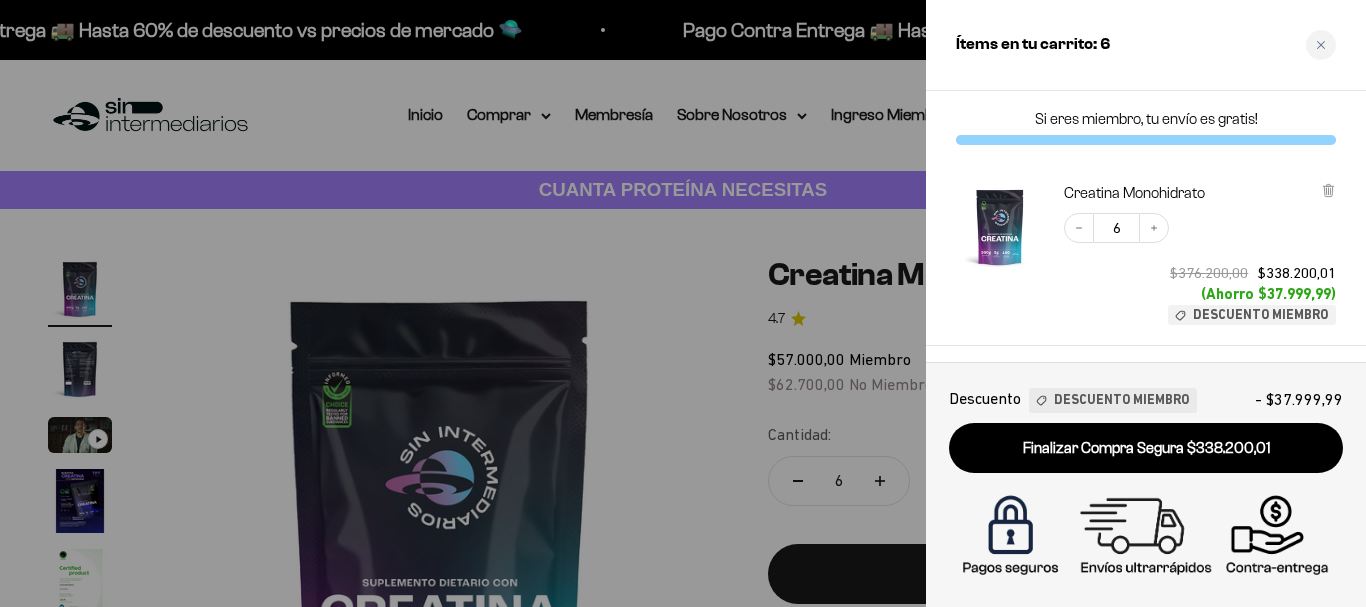 click at bounding box center (683, 303) 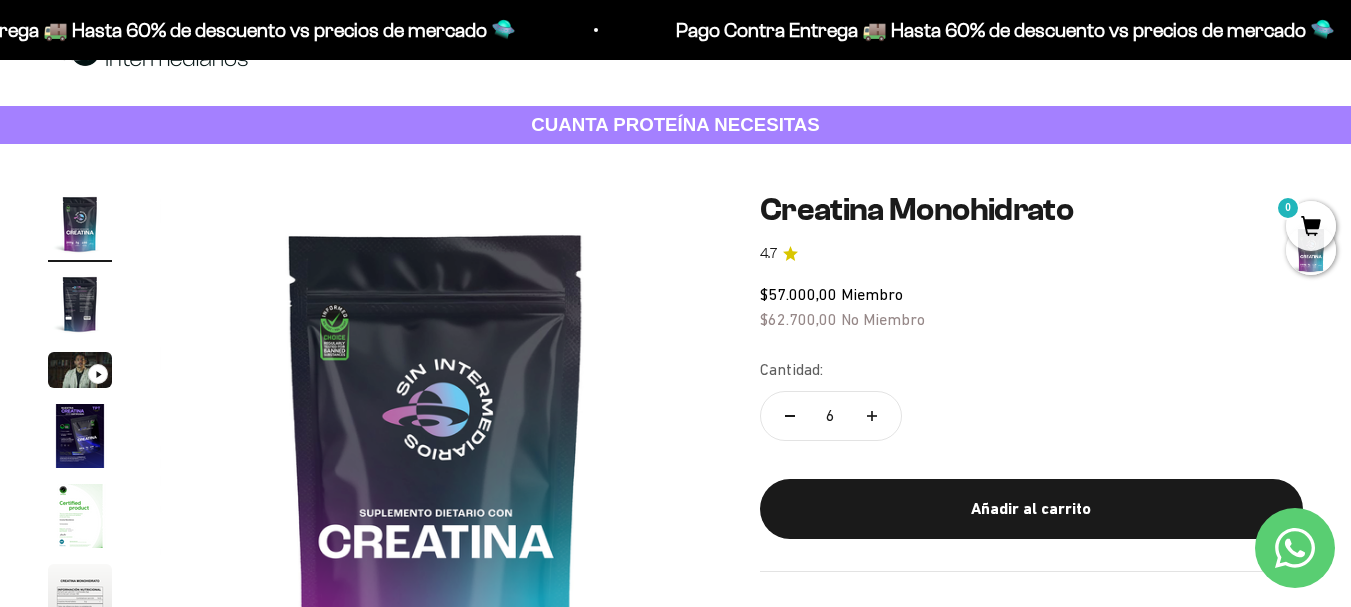 scroll, scrollTop: 100, scrollLeft: 0, axis: vertical 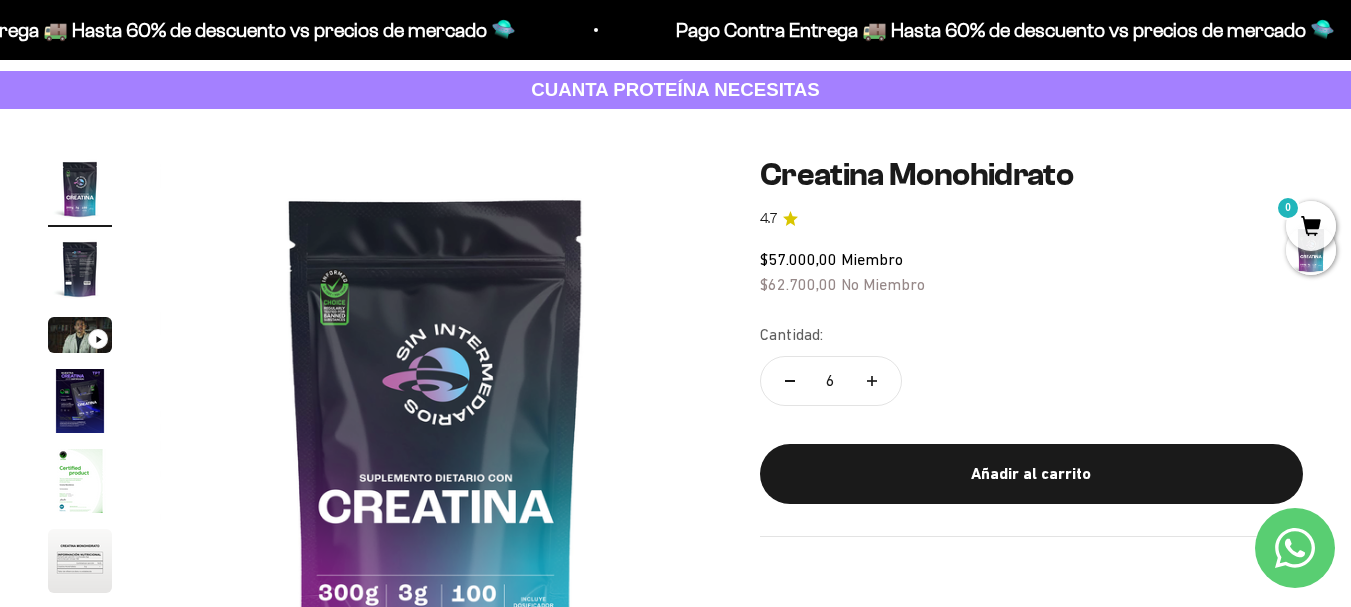 click on "Zoom
Ir al artículo 1
Ir al artículo 2
Ir al artículo 3
Ir al artículo 4
Ir al artículo 5
Ir al artículo 6
Creatina Monohidrato 4.7
$57.000,00   Miembro $62.700,00   No Miembro
Cantidad:
6
Añadir al carrito" at bounding box center [675, 433] 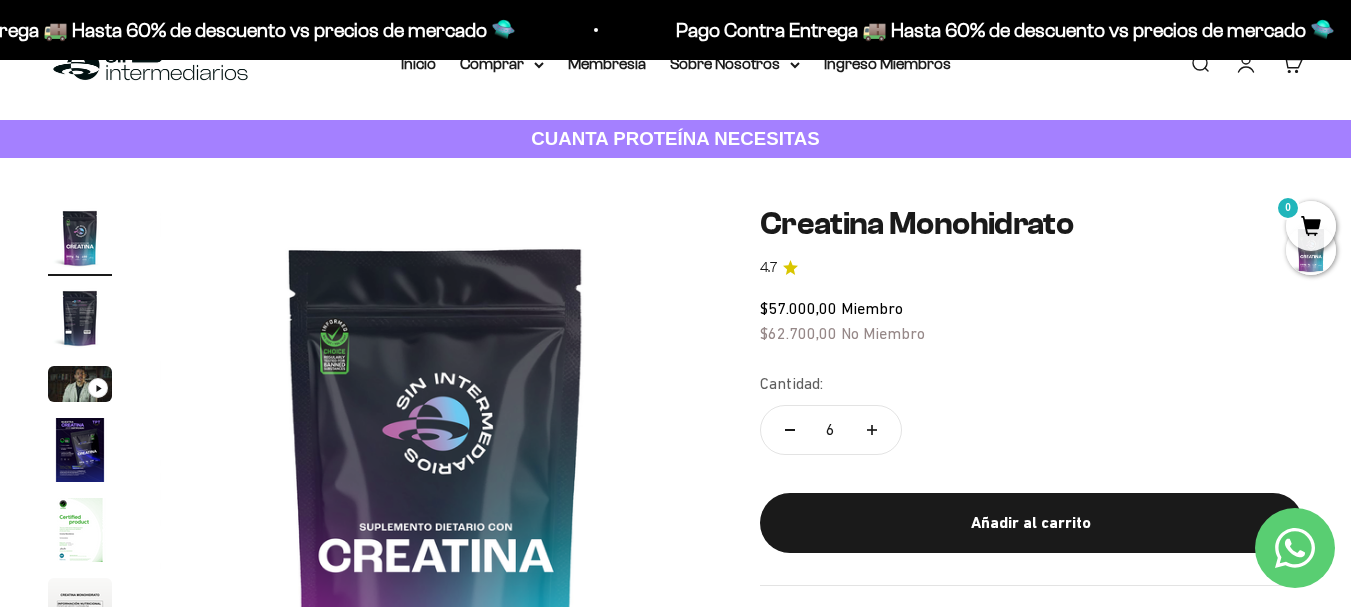 scroll, scrollTop: 100, scrollLeft: 0, axis: vertical 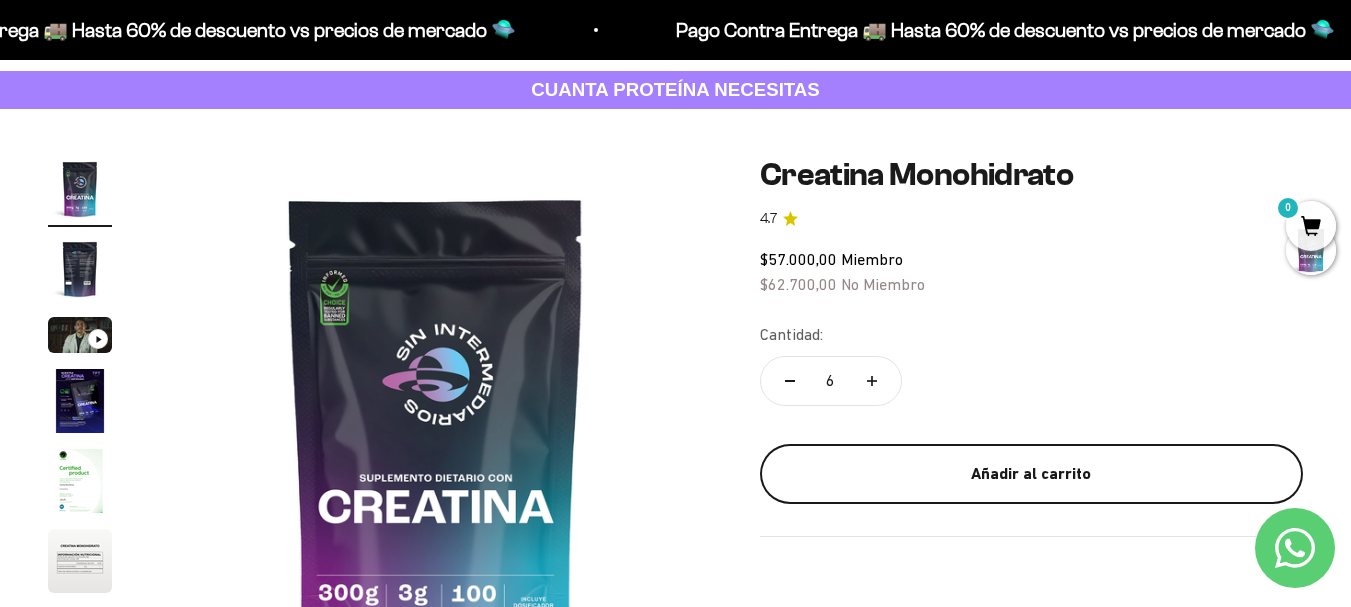 click on "Añadir al carrito" at bounding box center (1031, 474) 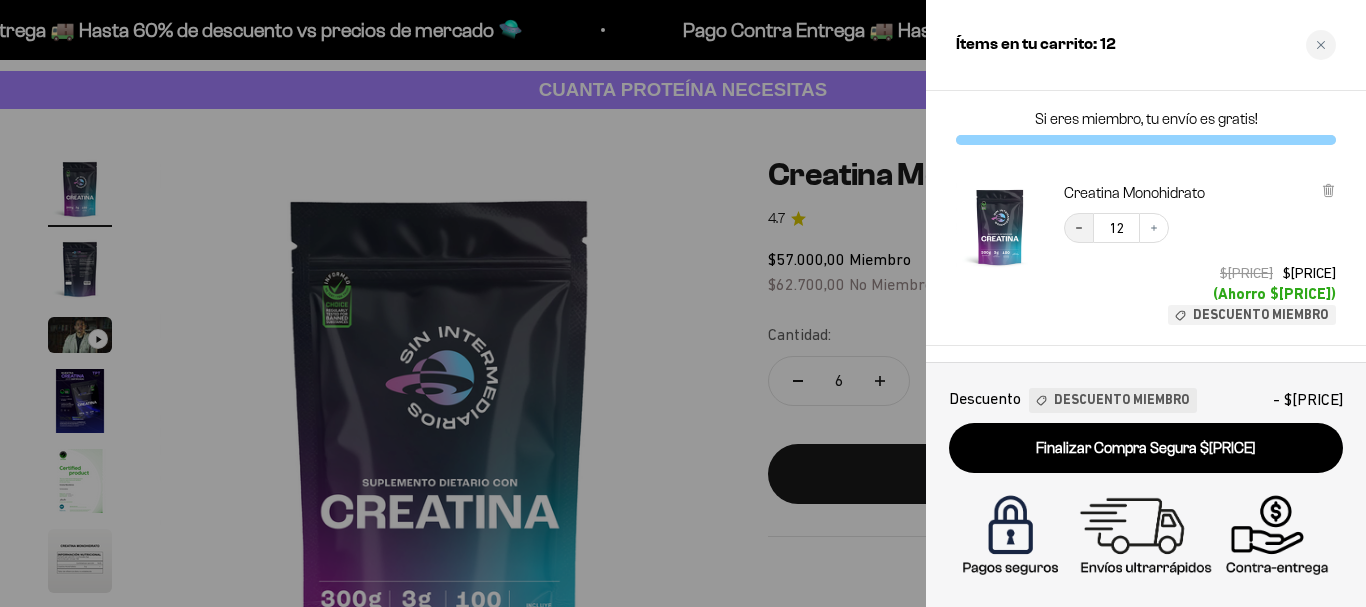 click on "Decrease quantity" at bounding box center (1079, 228) 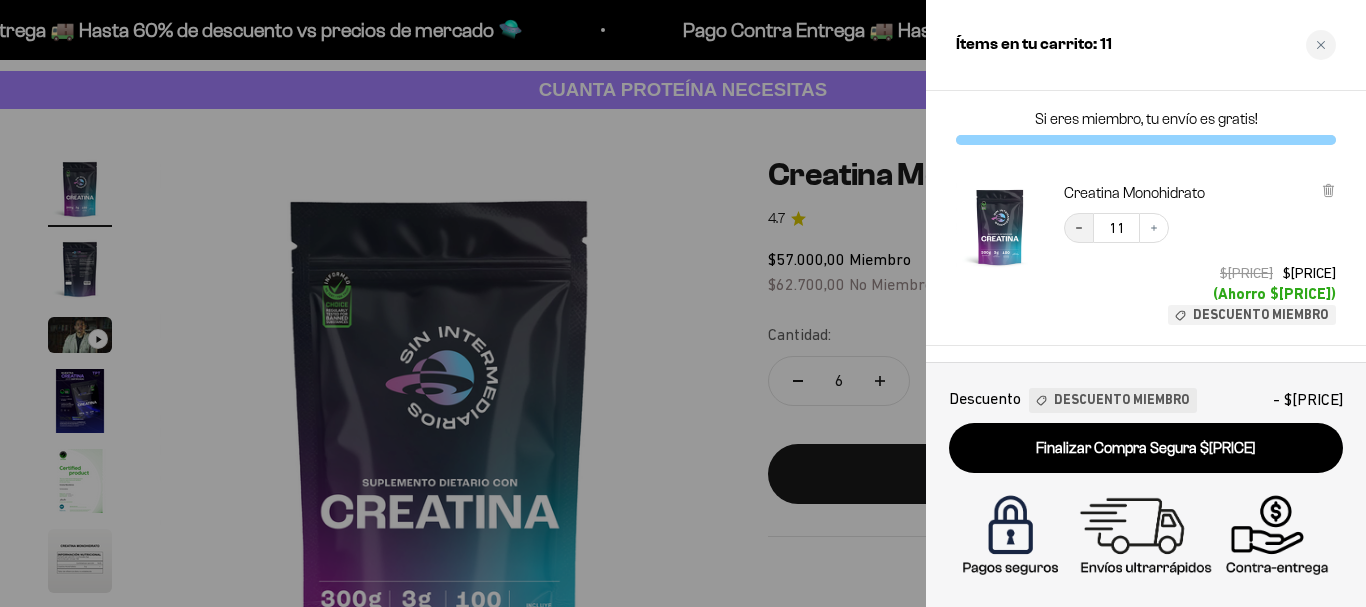 click 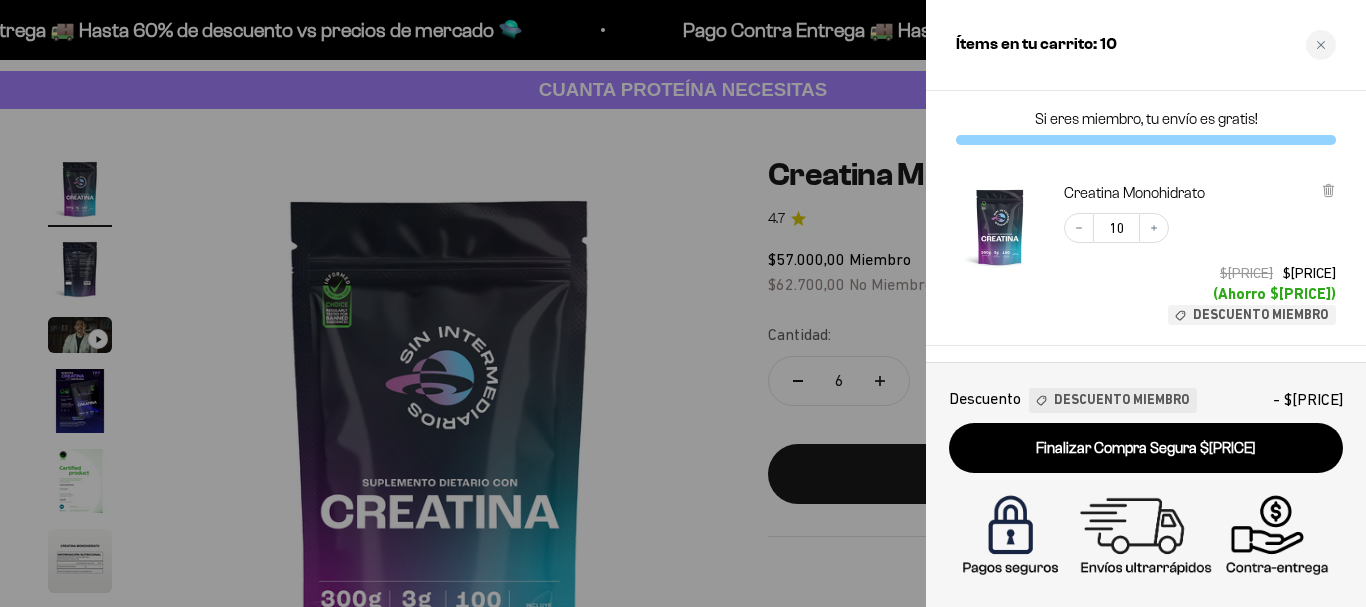 click 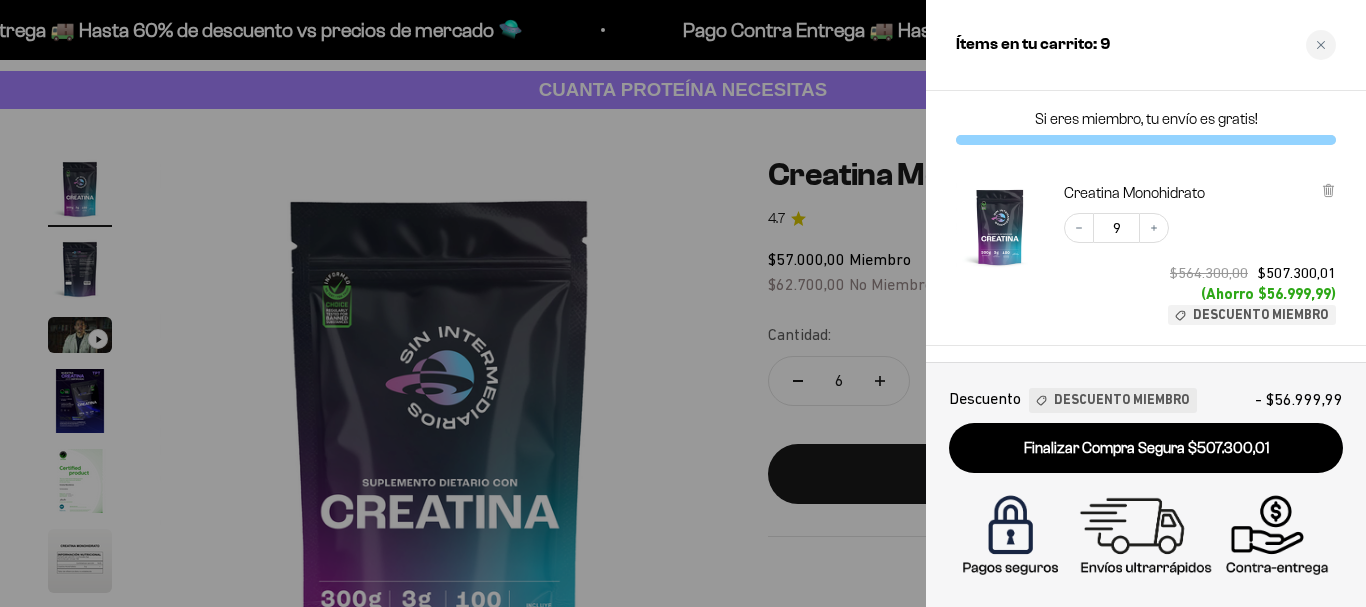 click 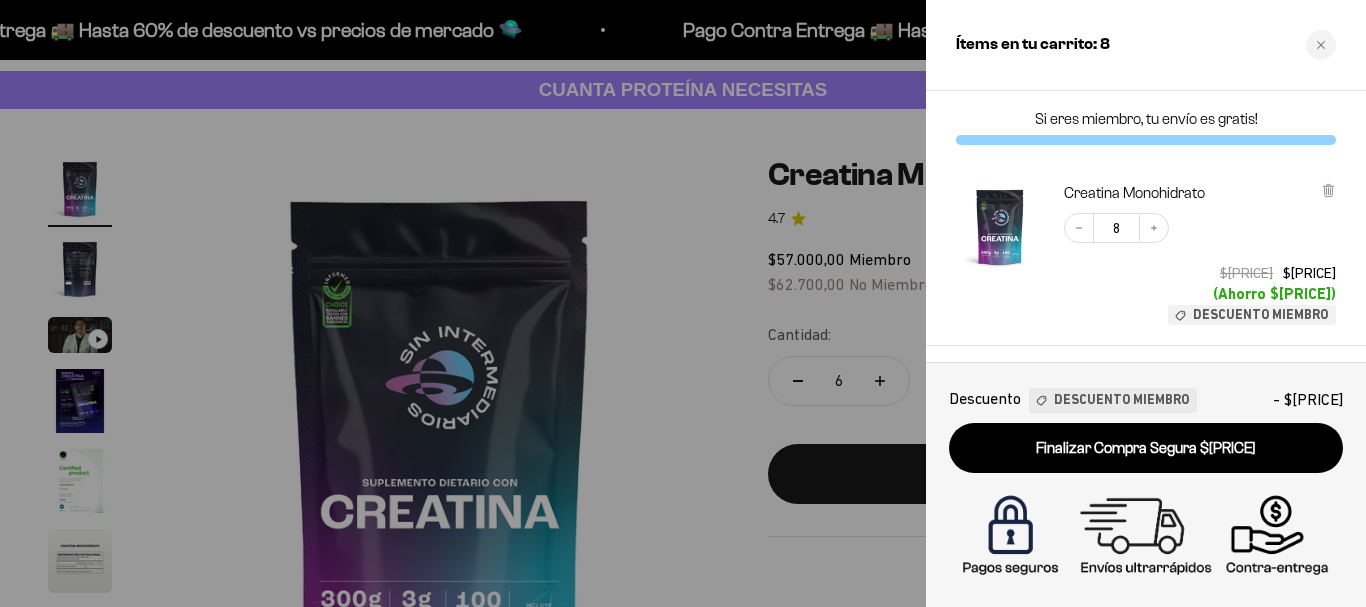 click 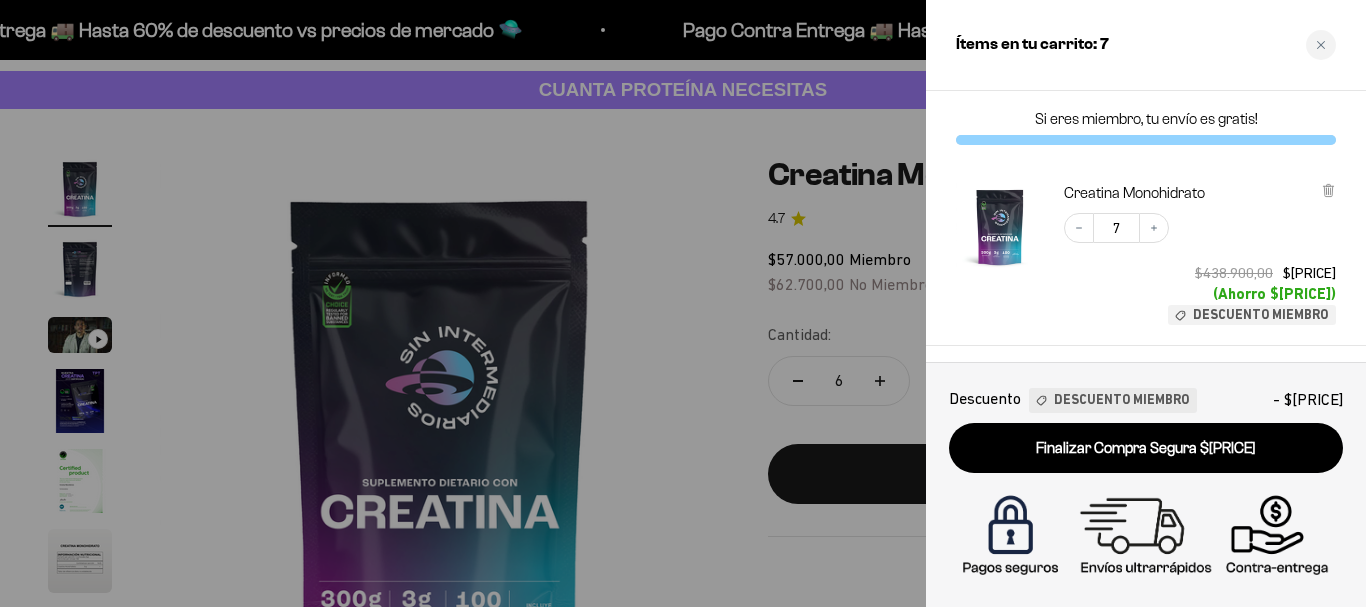 click 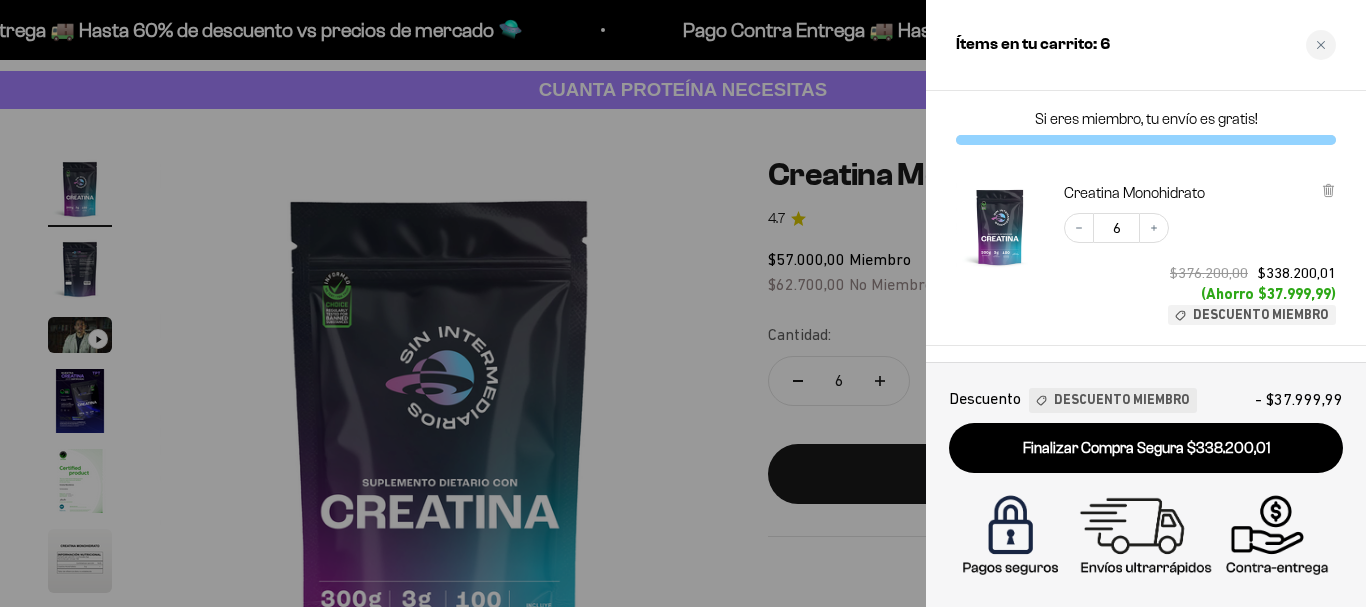 click at bounding box center (683, 303) 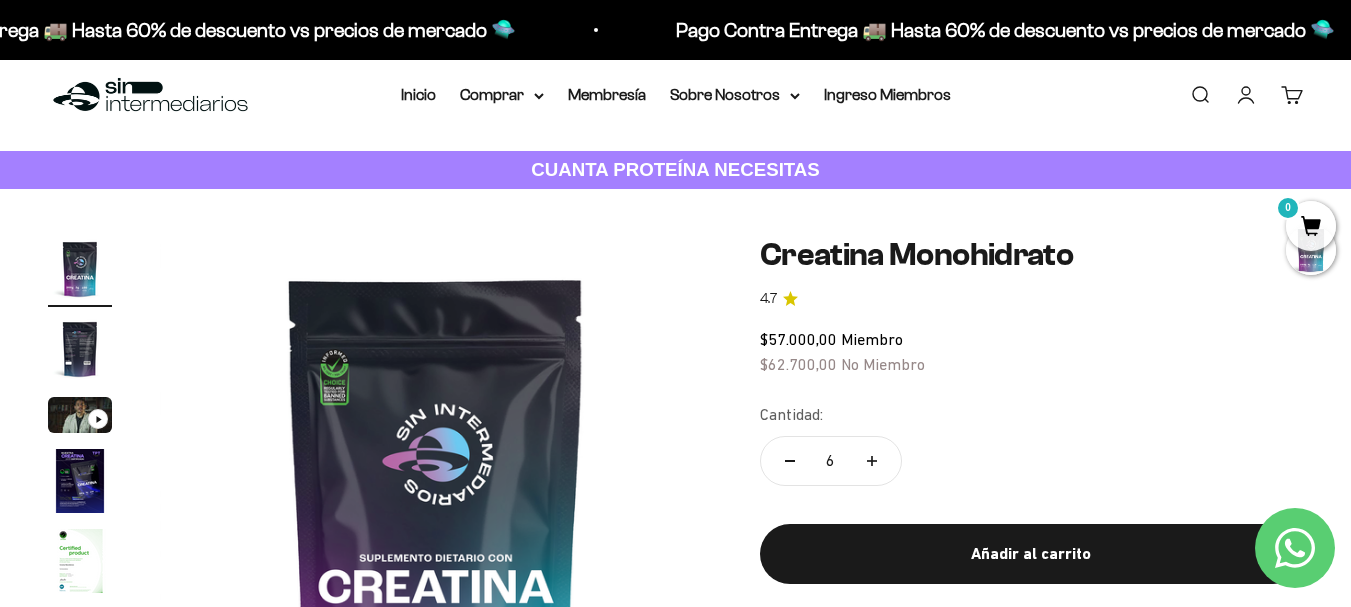 scroll, scrollTop: 0, scrollLeft: 0, axis: both 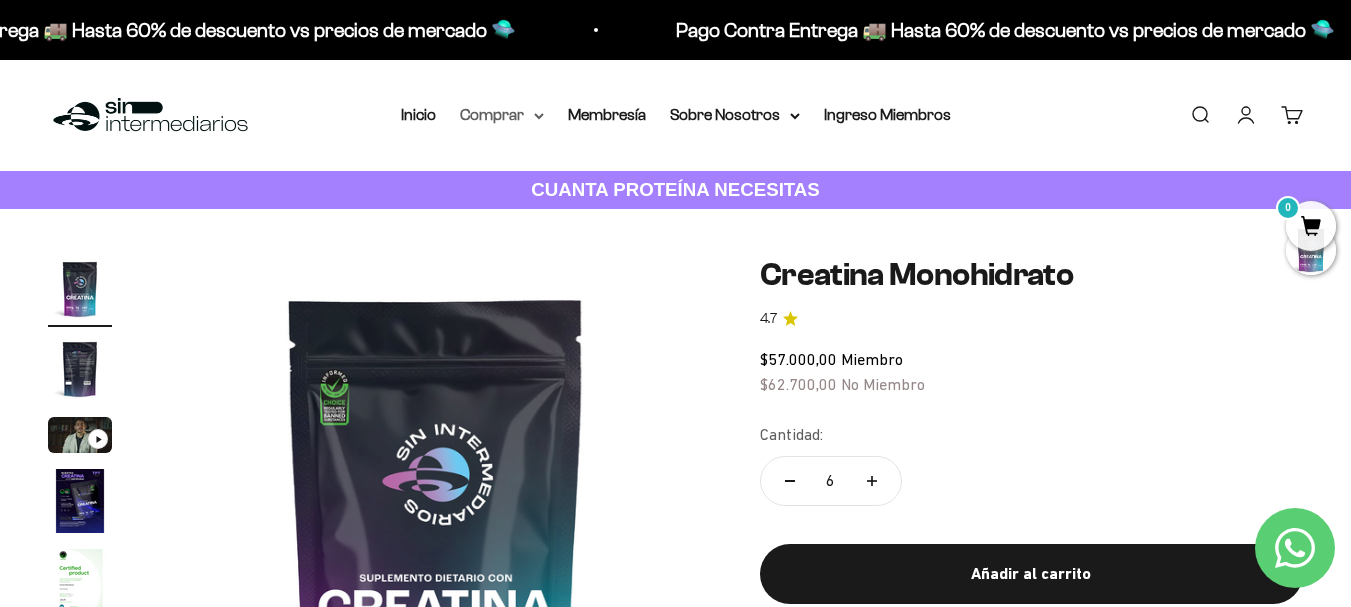 click on "Comprar" at bounding box center (502, 115) 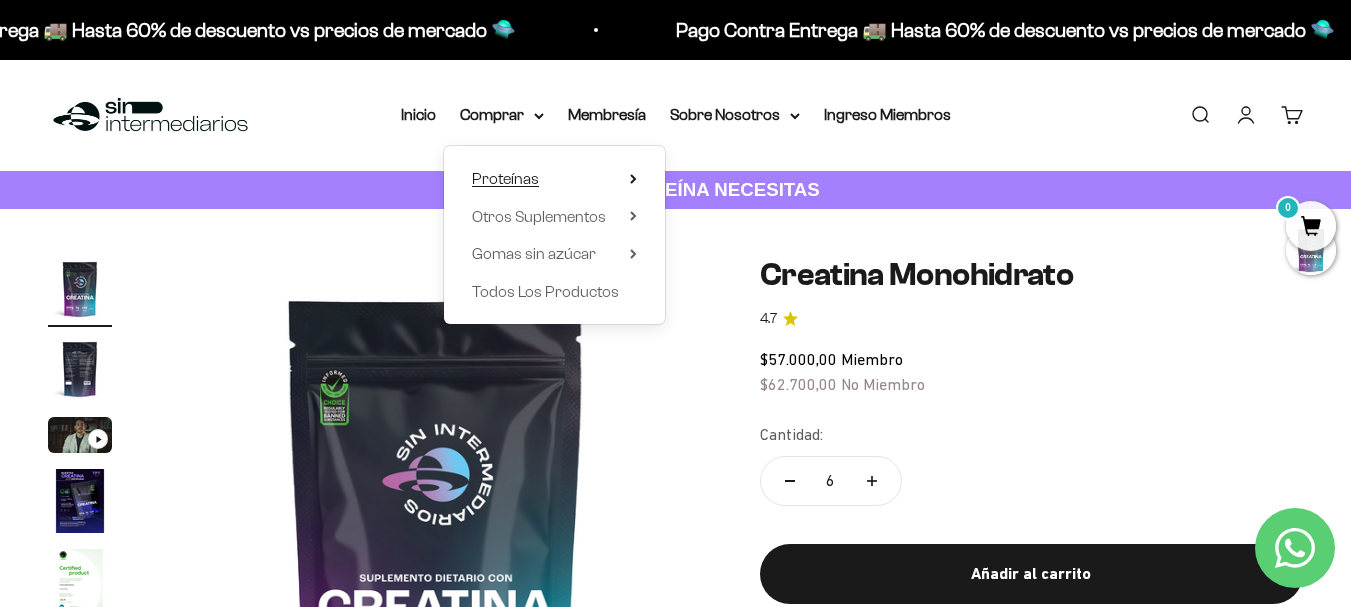 click on "Proteínas" at bounding box center [505, 178] 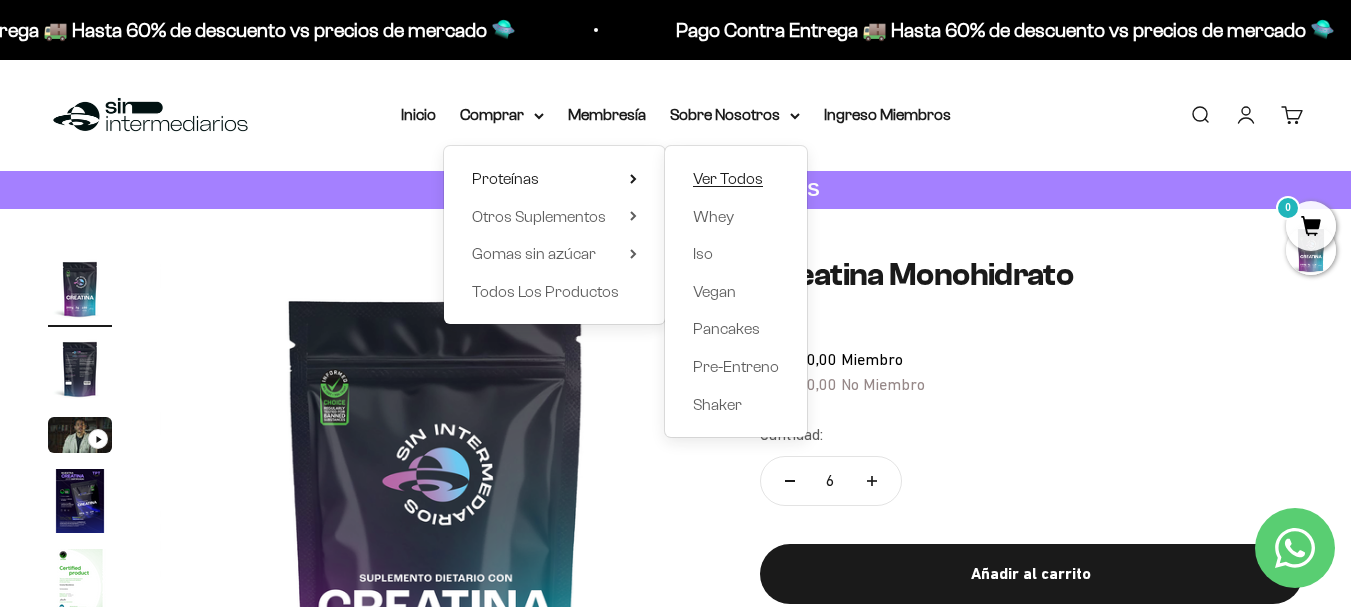 click on "Ver Todos" at bounding box center (728, 178) 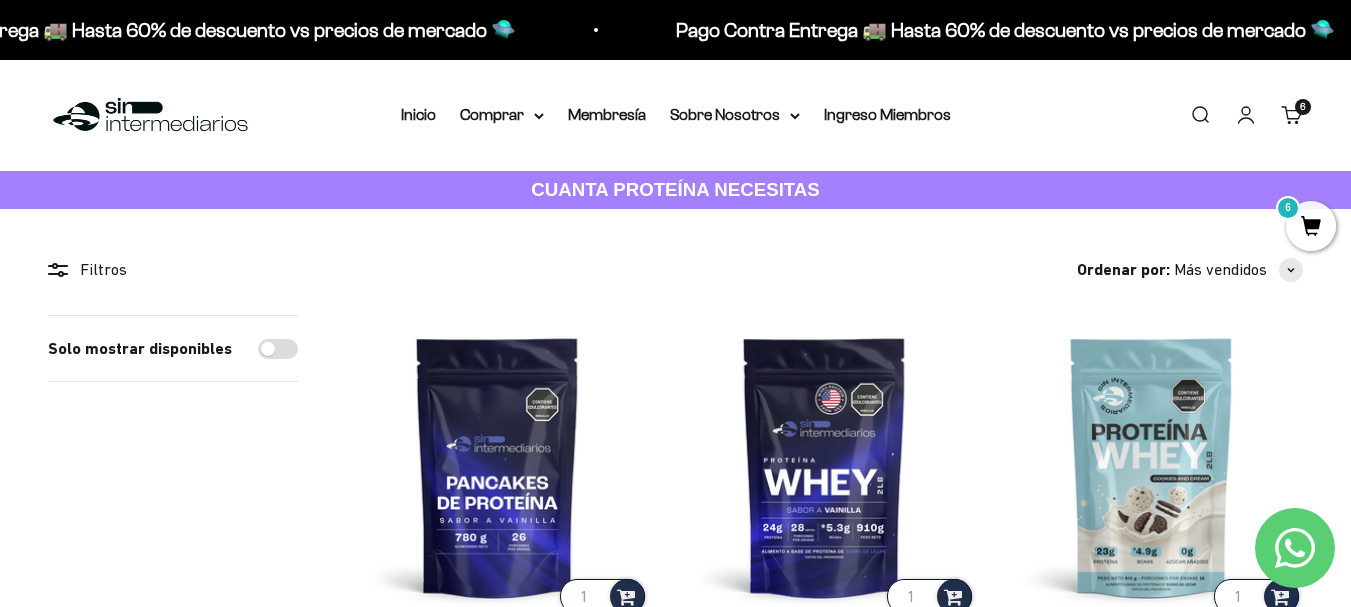scroll, scrollTop: 200, scrollLeft: 0, axis: vertical 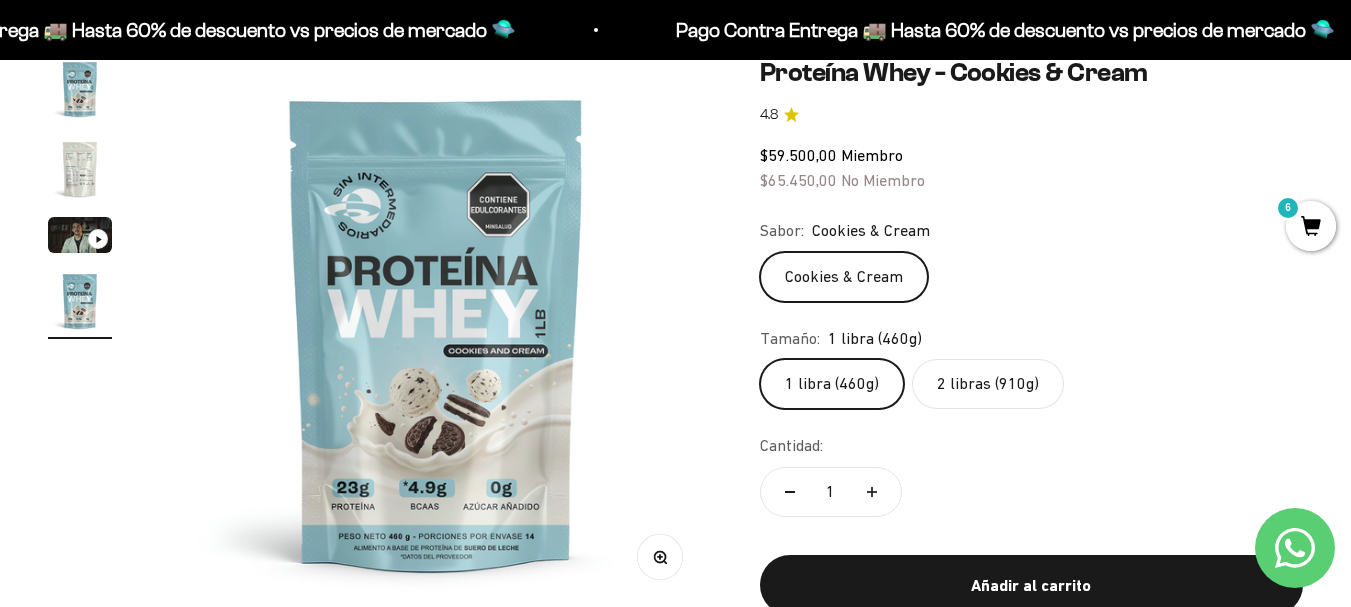 click on "1 libra (460g)" 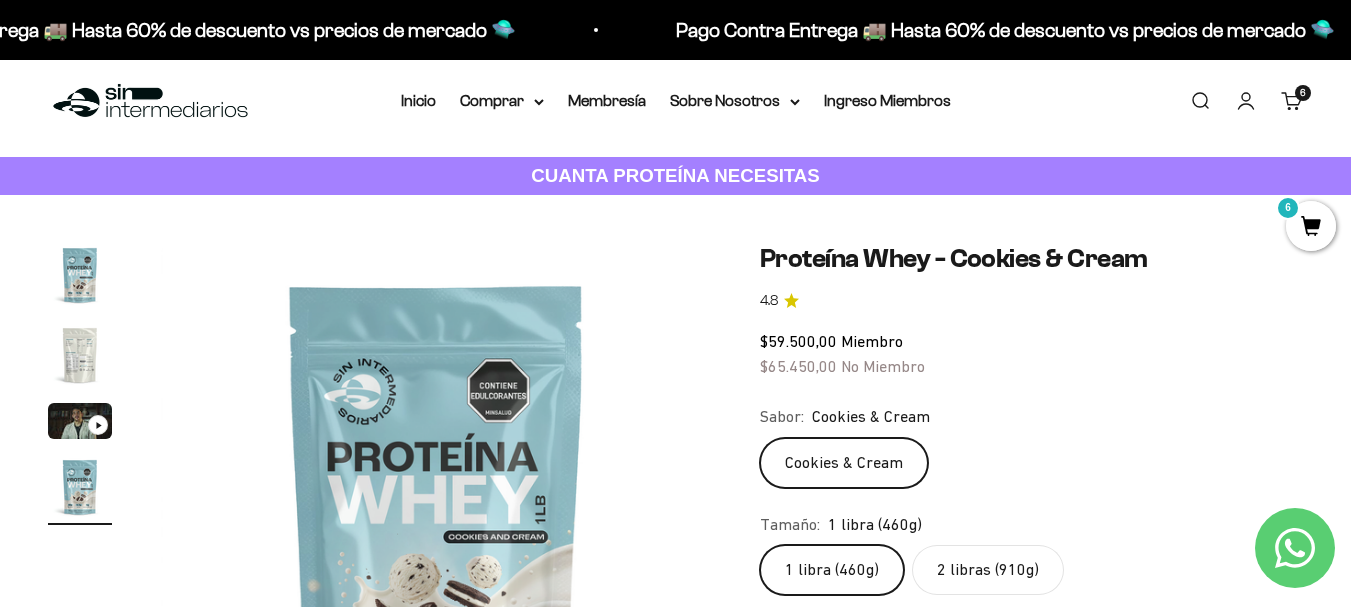 scroll, scrollTop: 0, scrollLeft: 0, axis: both 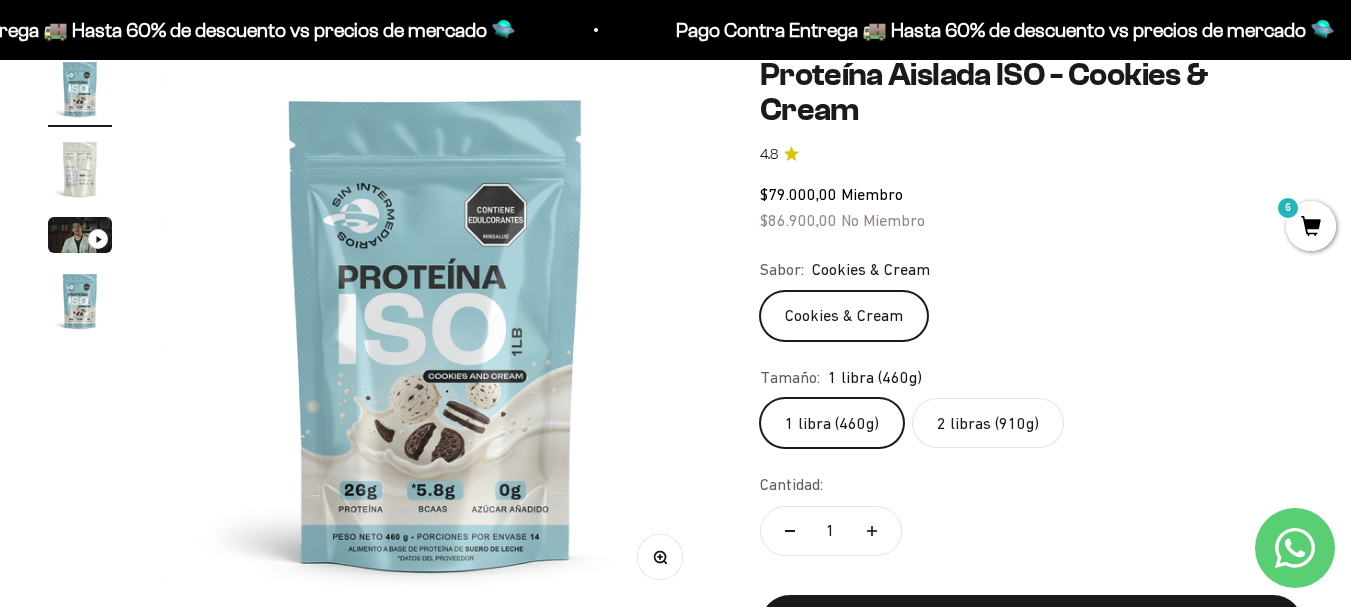 click at bounding box center [80, 169] 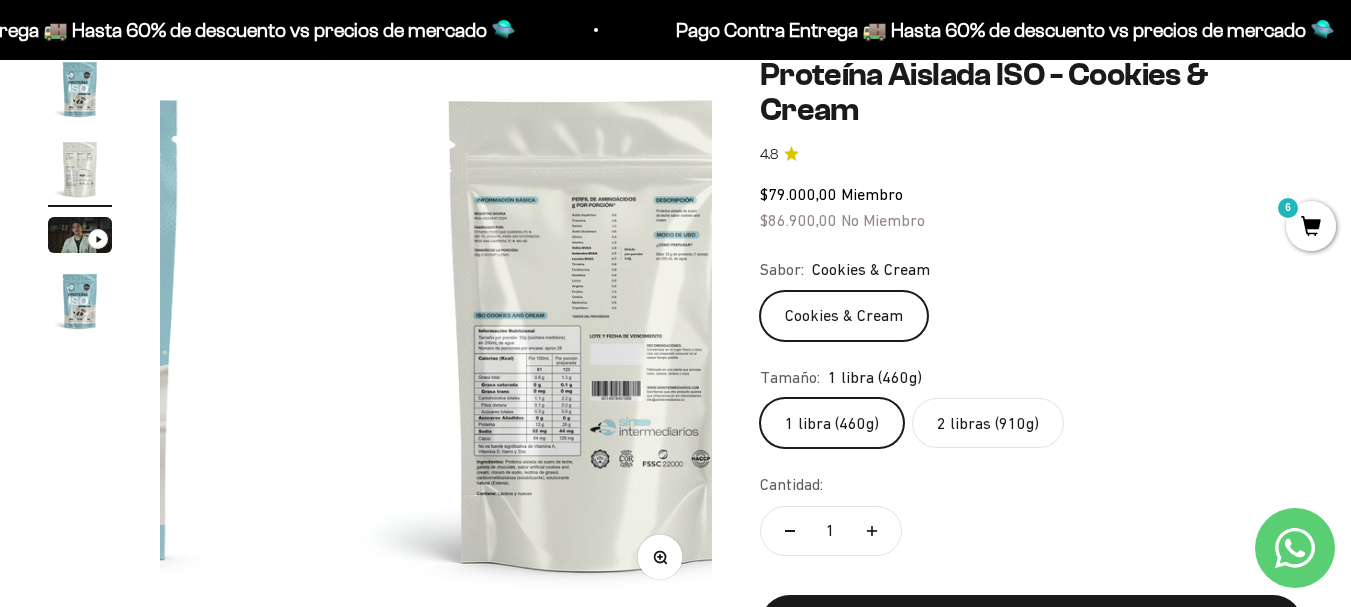 scroll, scrollTop: 0, scrollLeft: 564, axis: horizontal 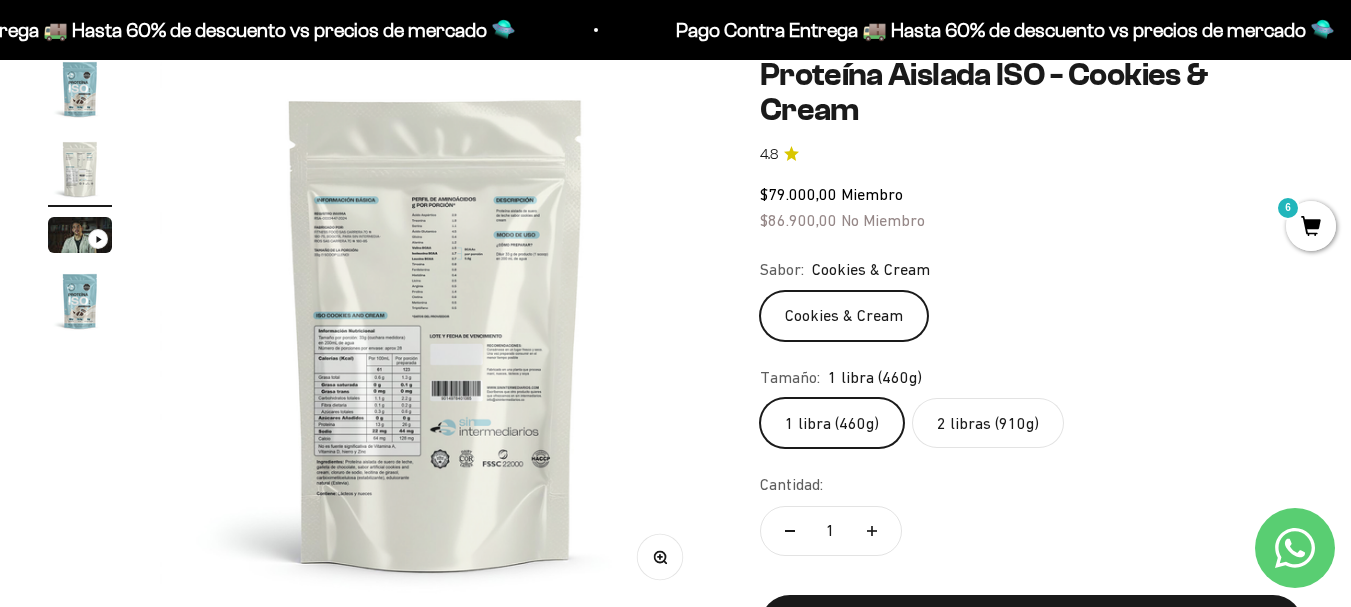 click at bounding box center [436, 333] 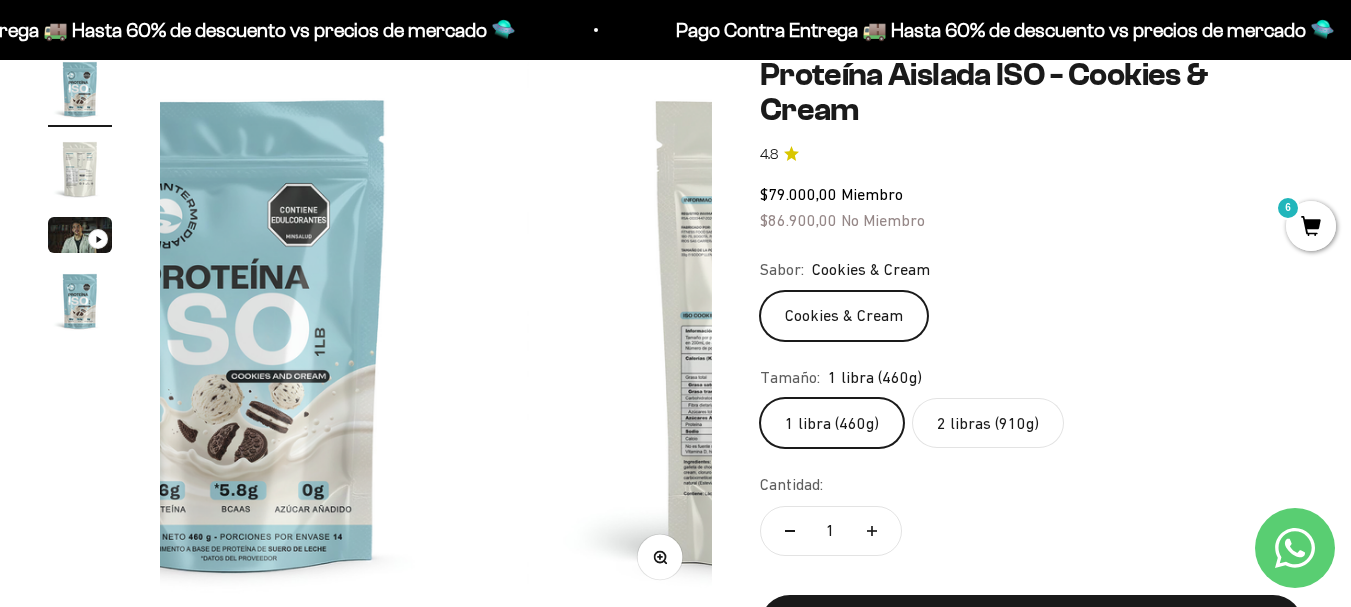 scroll, scrollTop: 0, scrollLeft: 0, axis: both 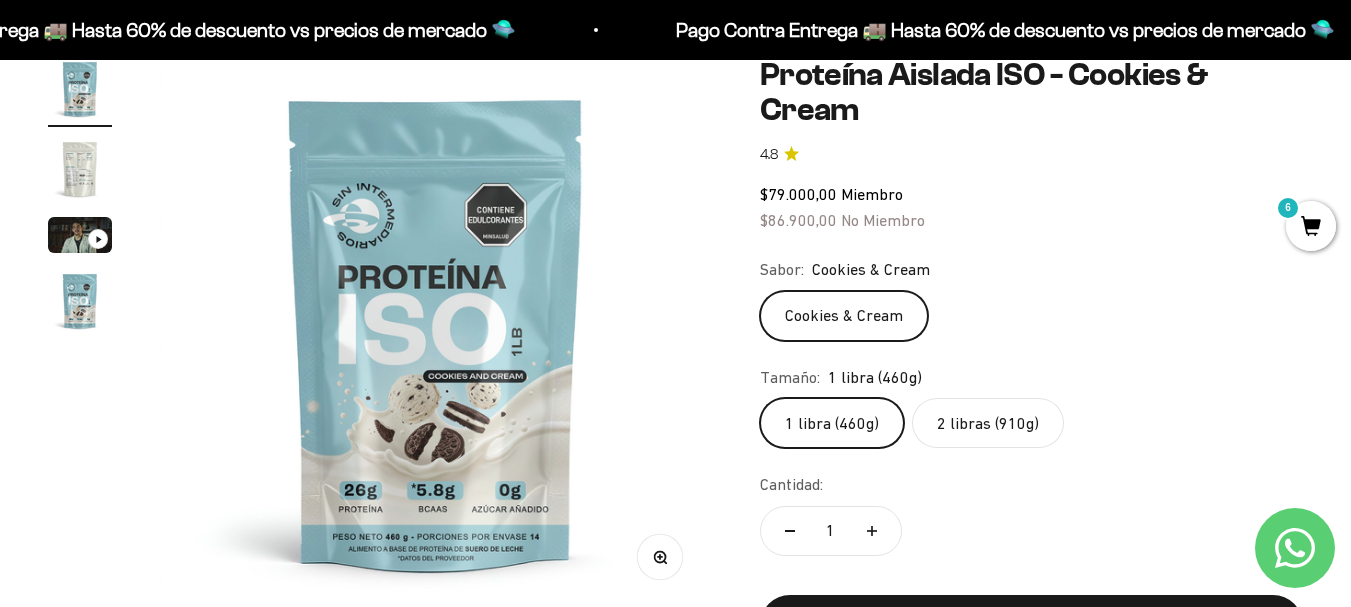 click at bounding box center [80, 169] 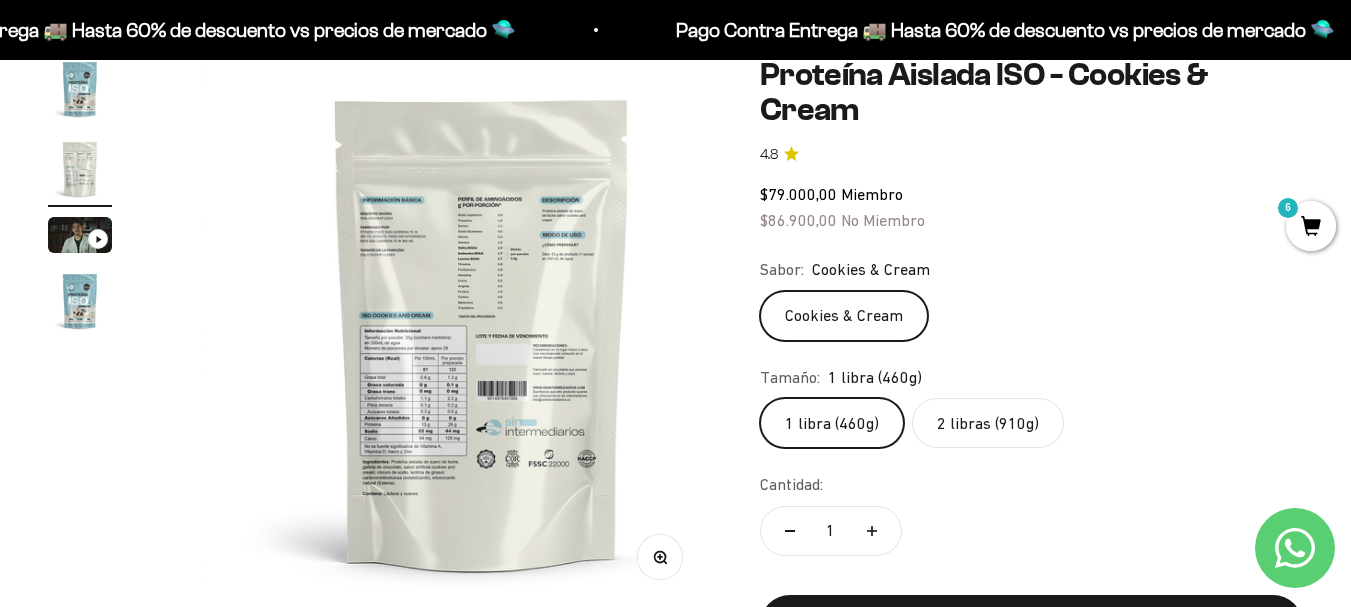 scroll, scrollTop: 0, scrollLeft: 564, axis: horizontal 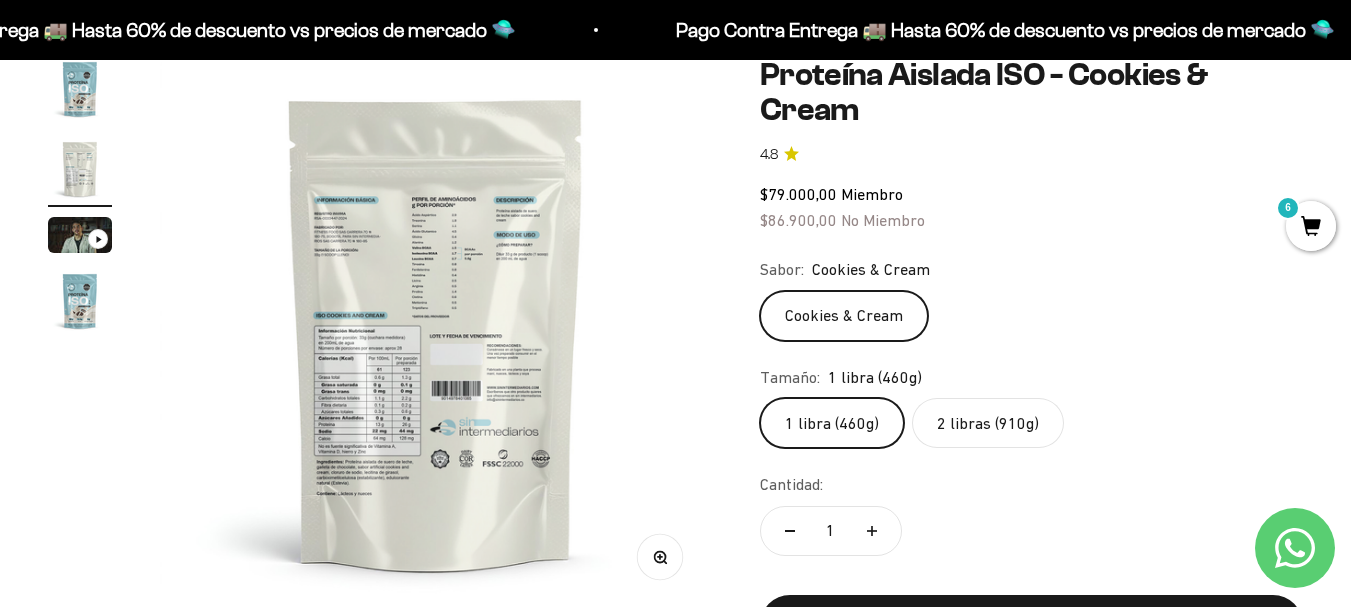 click 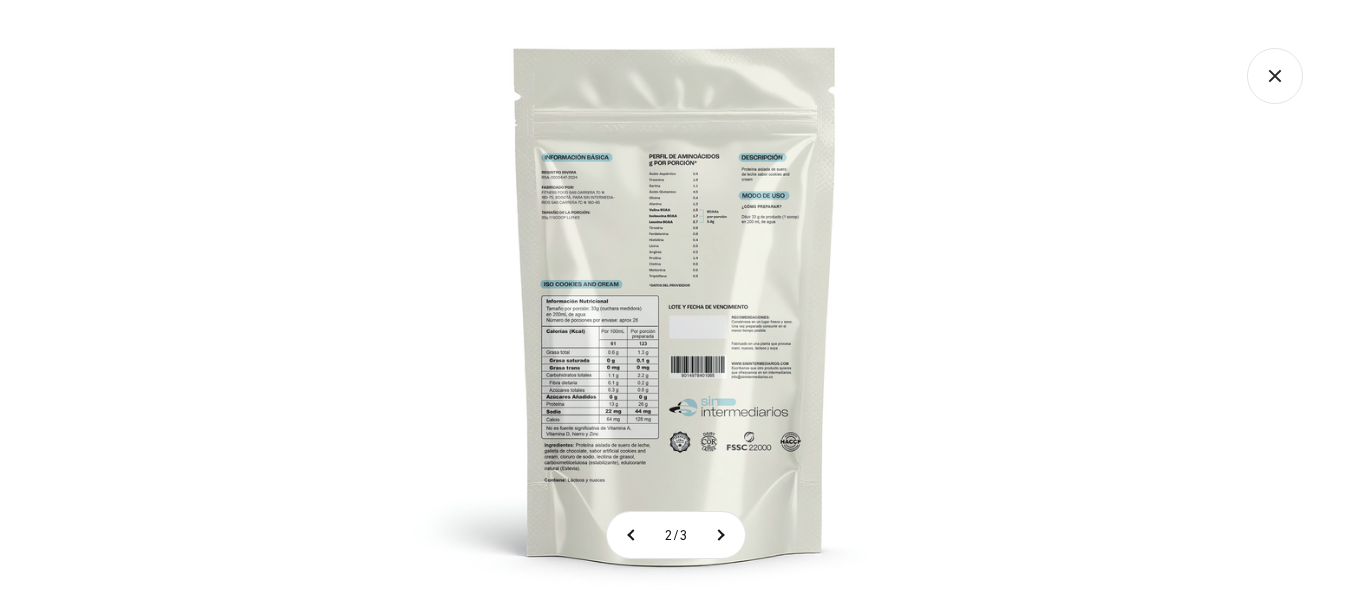 click at bounding box center [675, 303] 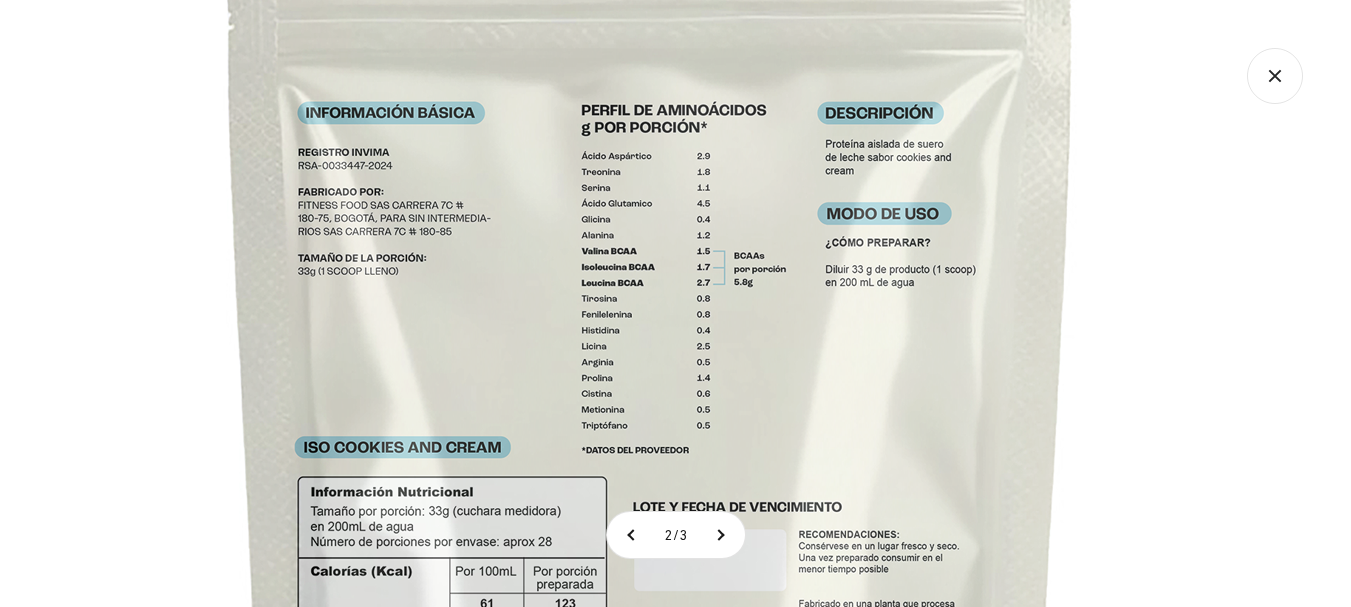 click at bounding box center (651, 498) 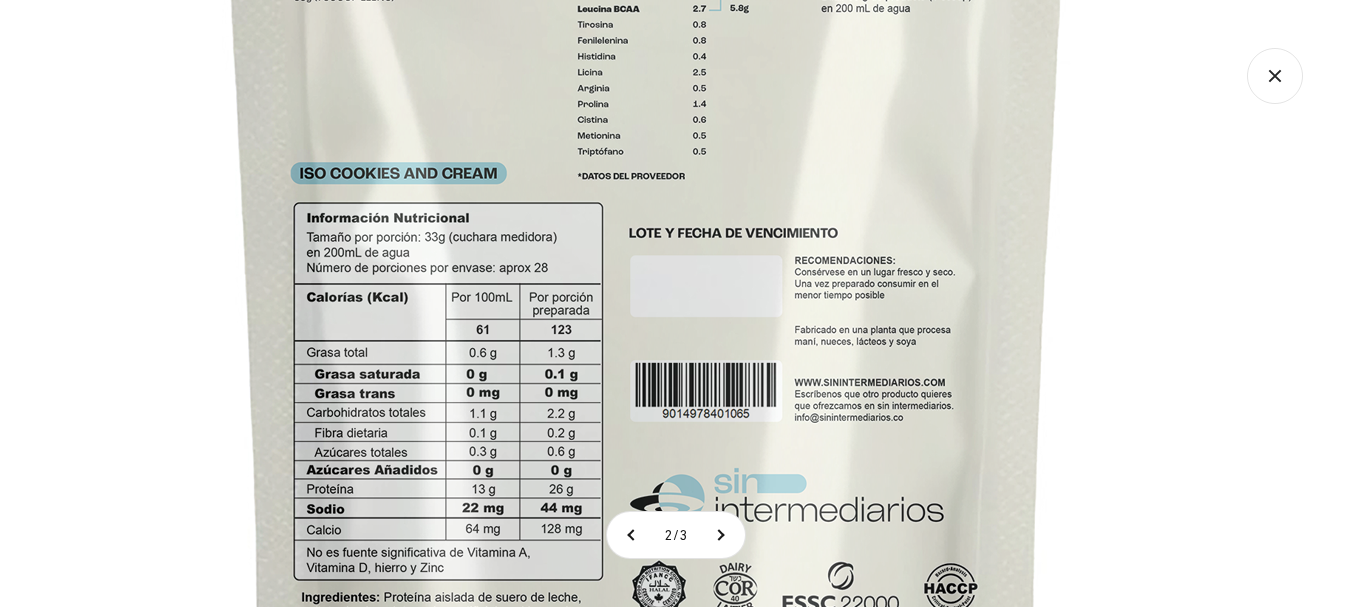 click at bounding box center (647, 224) 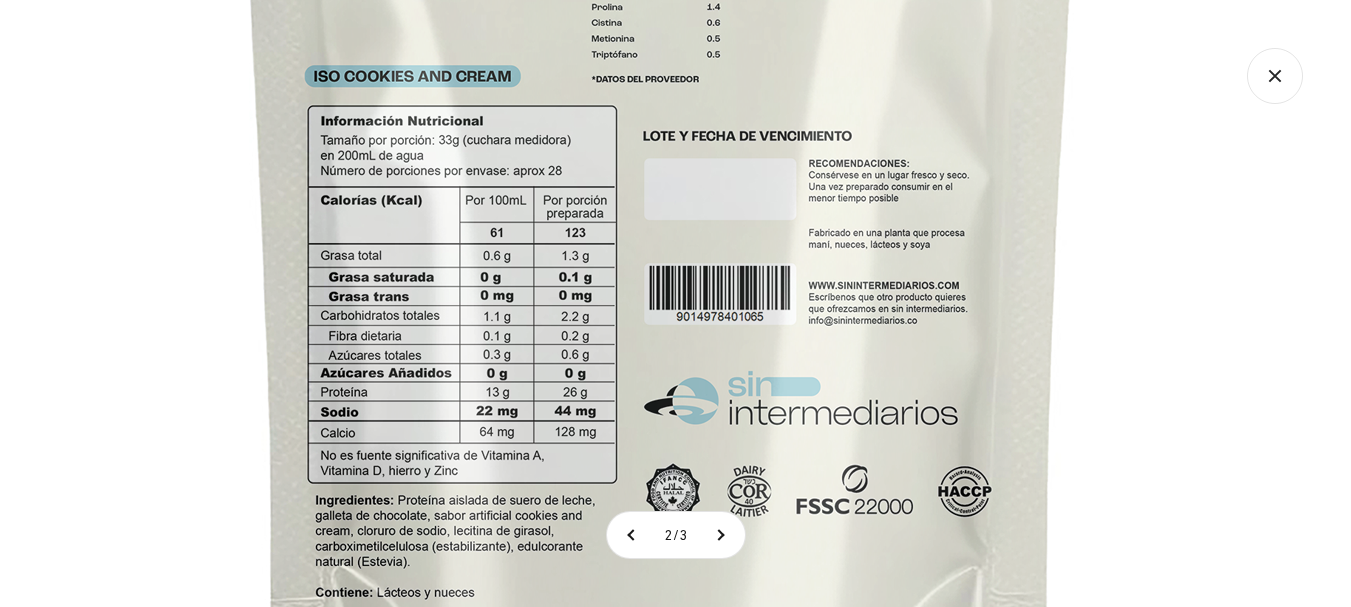 click at bounding box center [661, 127] 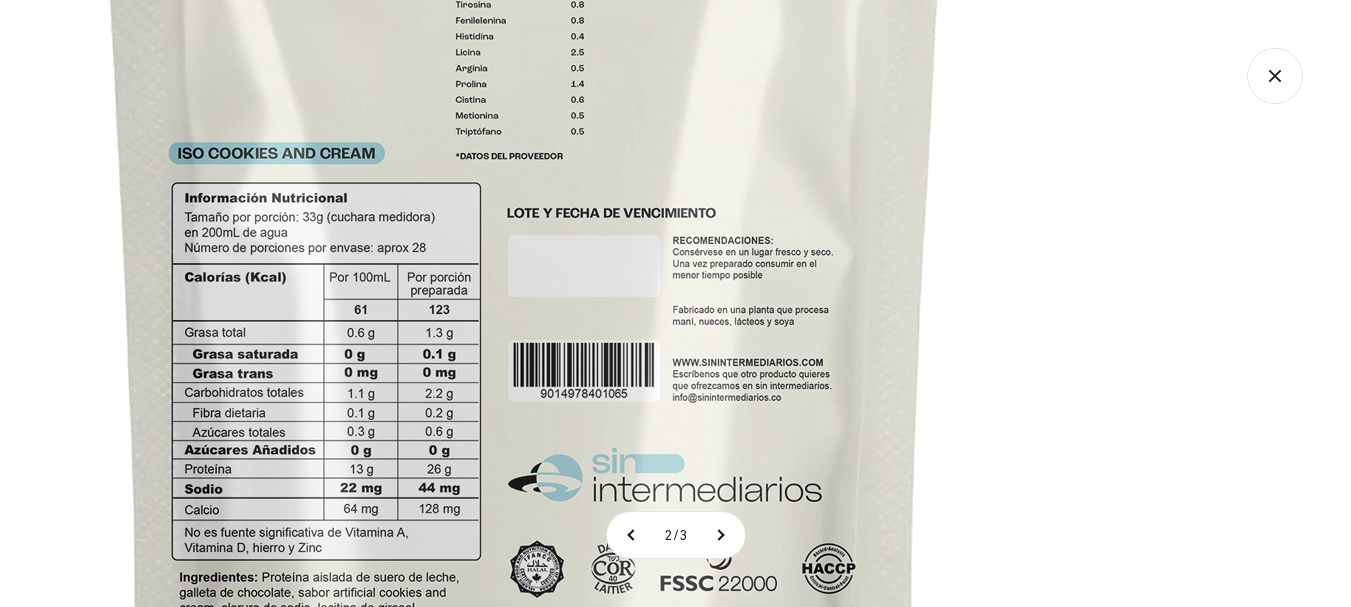 click at bounding box center [525, 204] 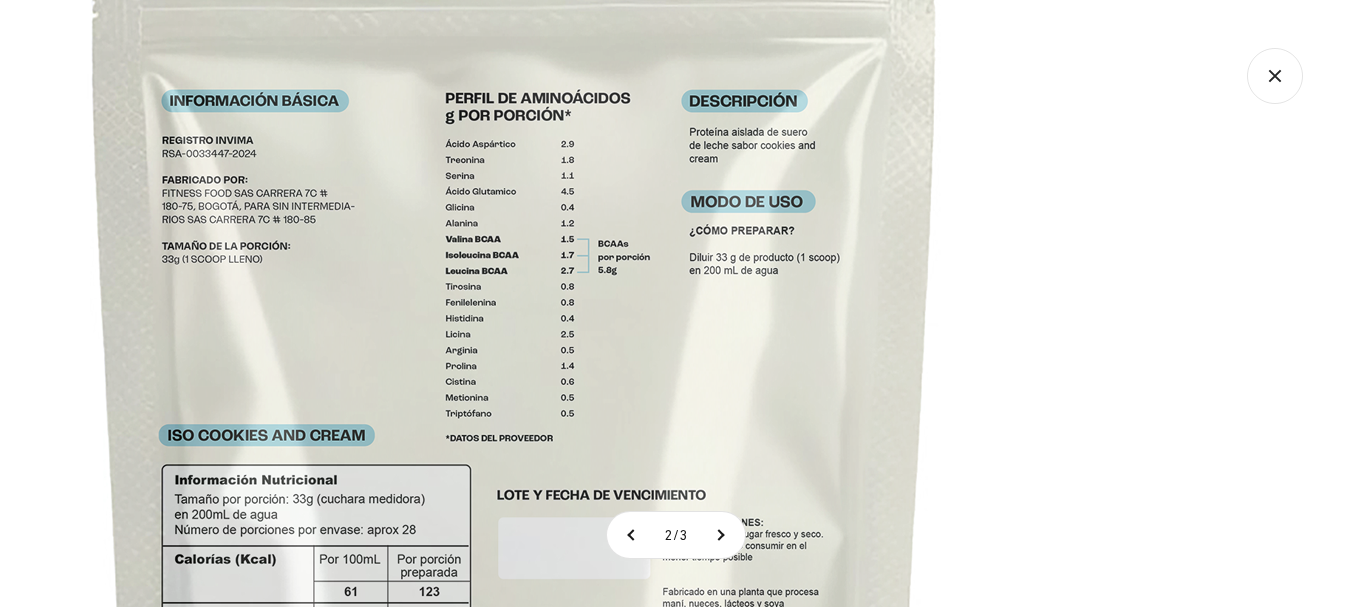 click at bounding box center [515, 486] 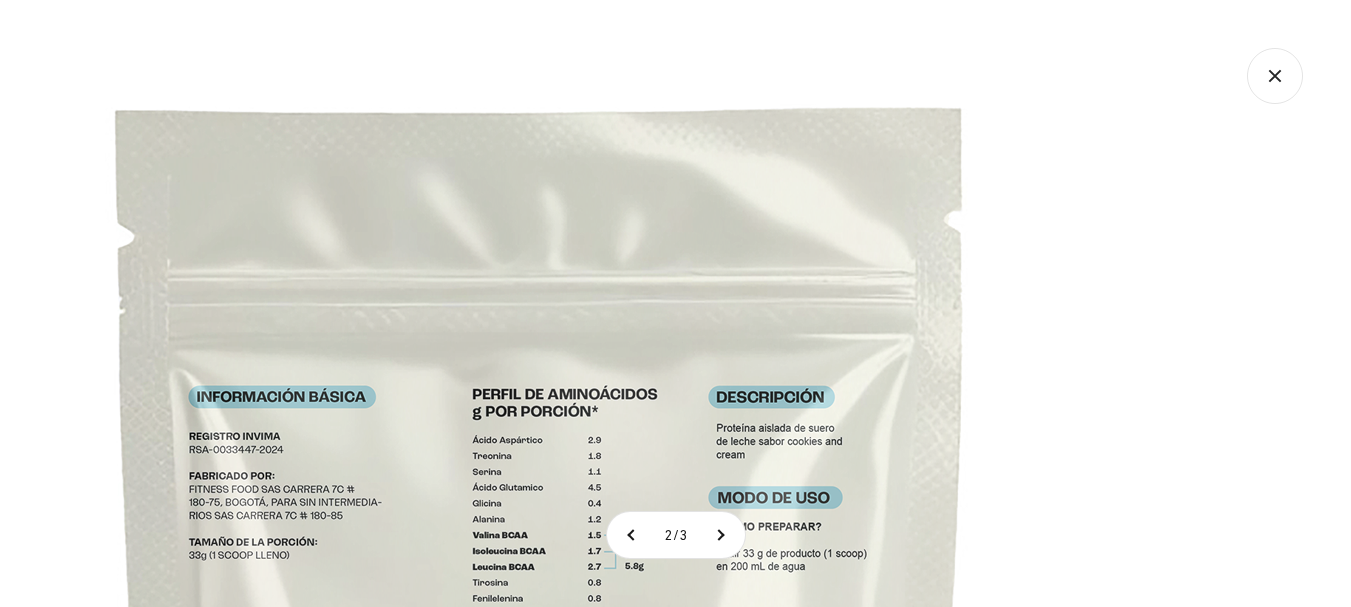 click at bounding box center [542, 782] 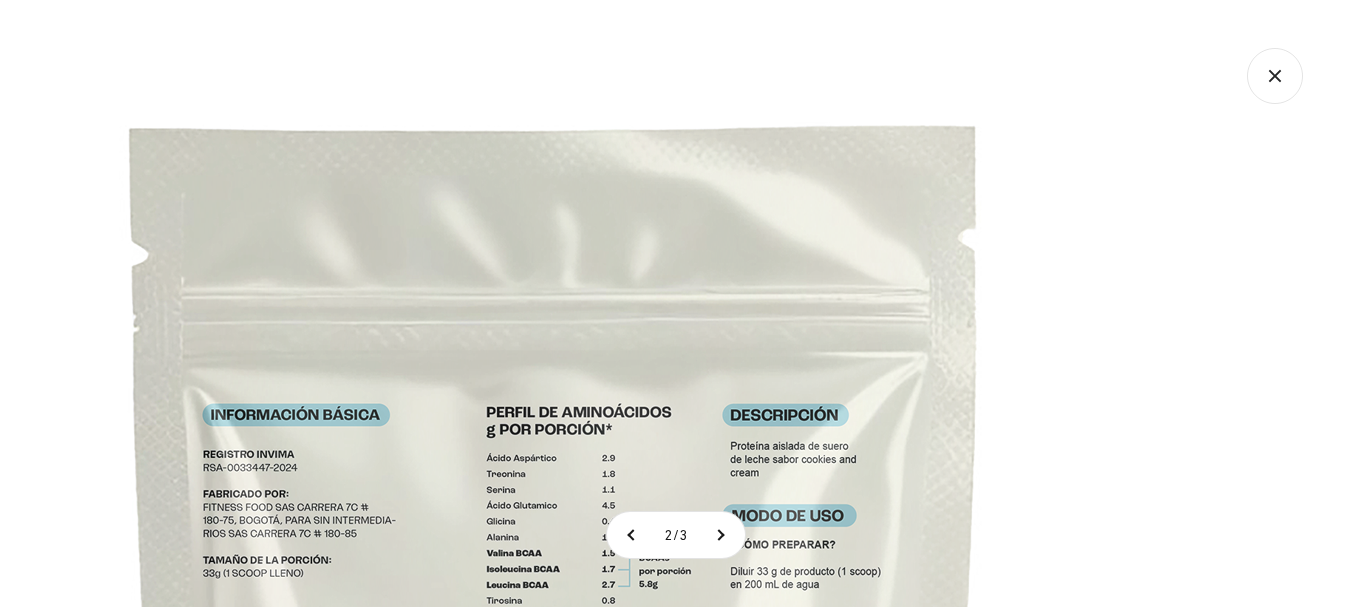 click 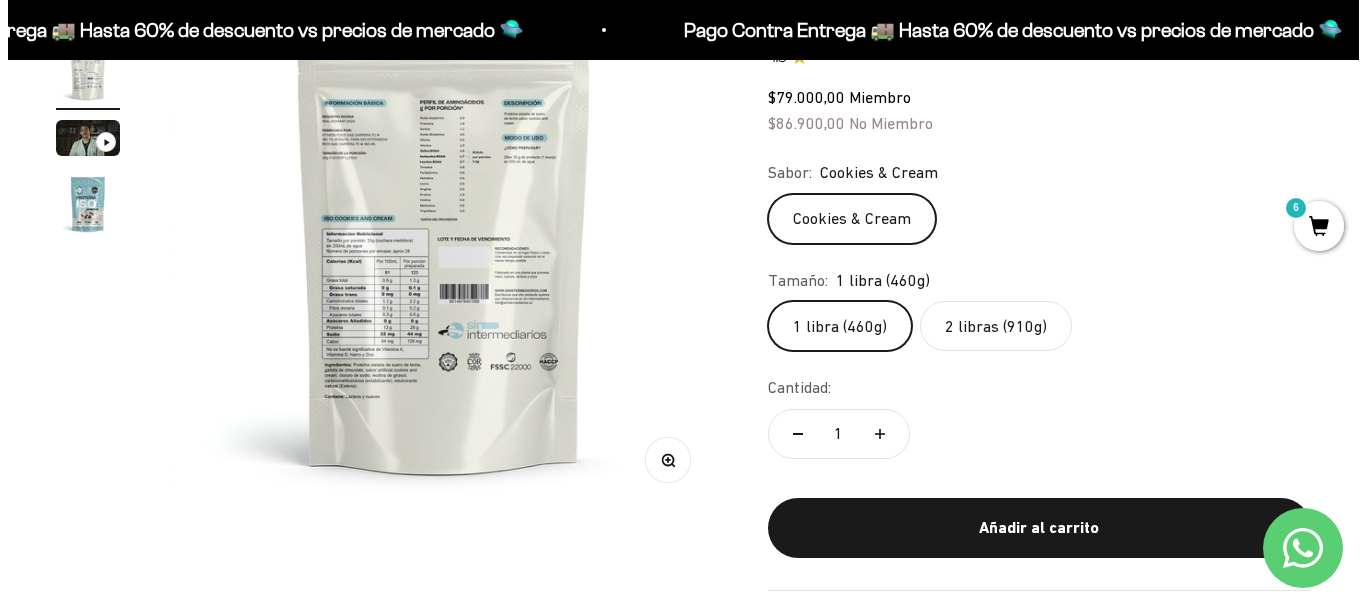 scroll, scrollTop: 500, scrollLeft: 0, axis: vertical 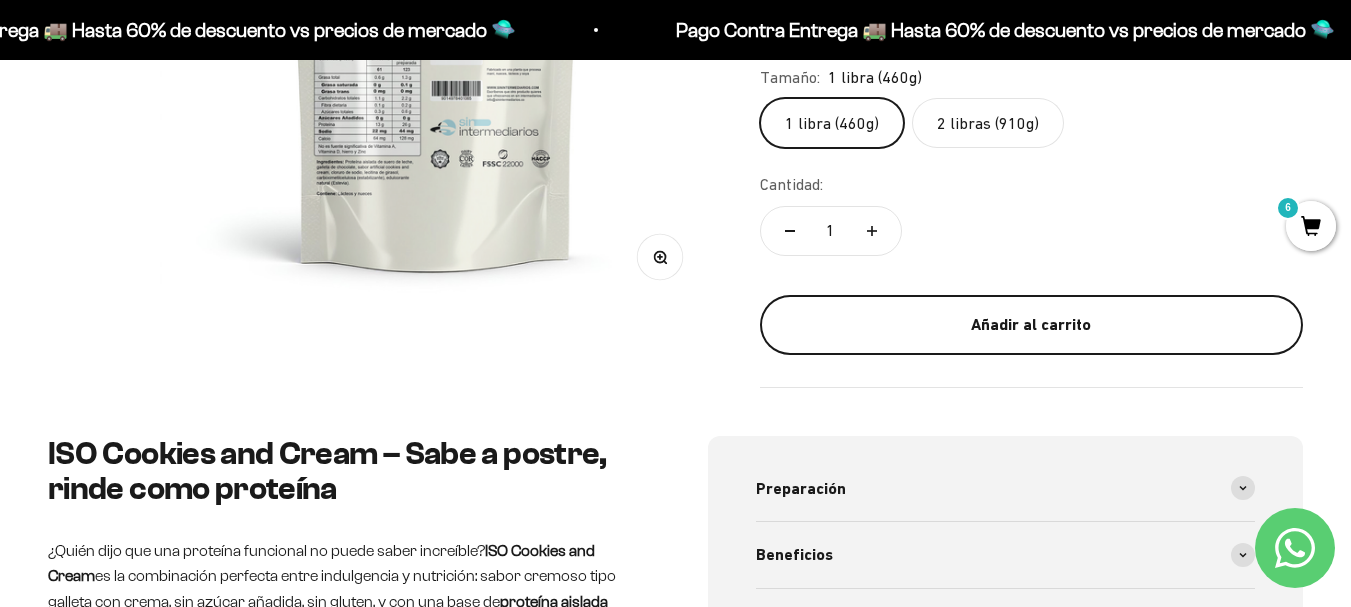 click on "Añadir al carrito" at bounding box center [1031, 325] 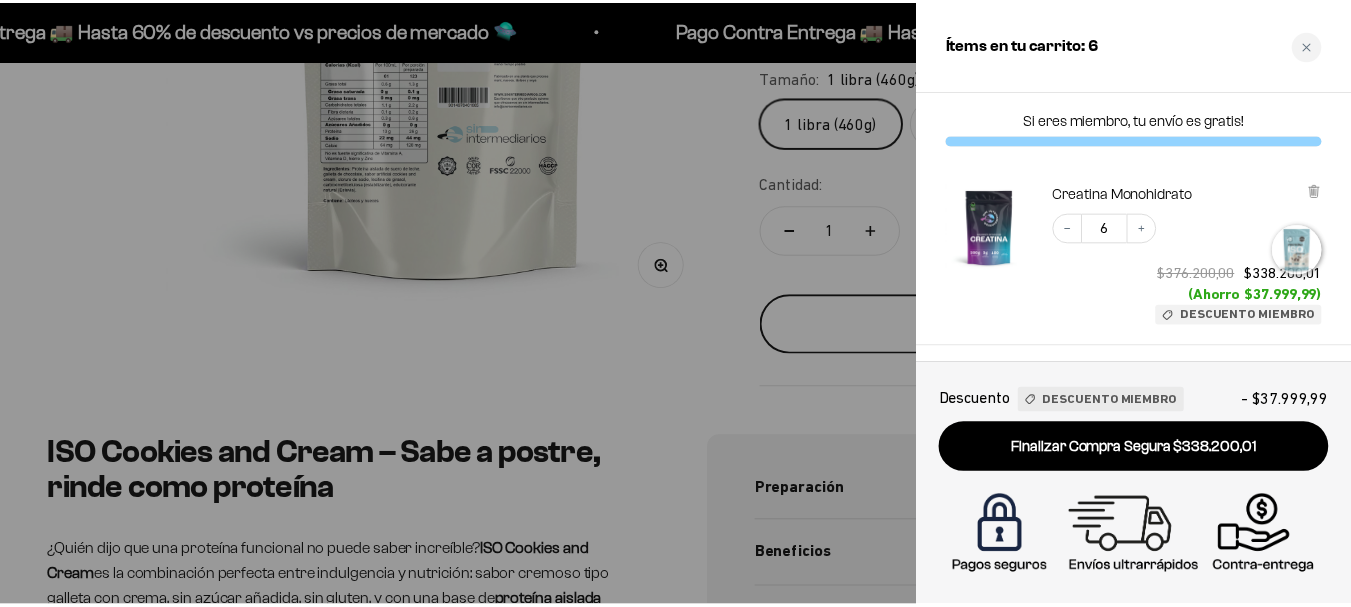 scroll, scrollTop: 0, scrollLeft: 572, axis: horizontal 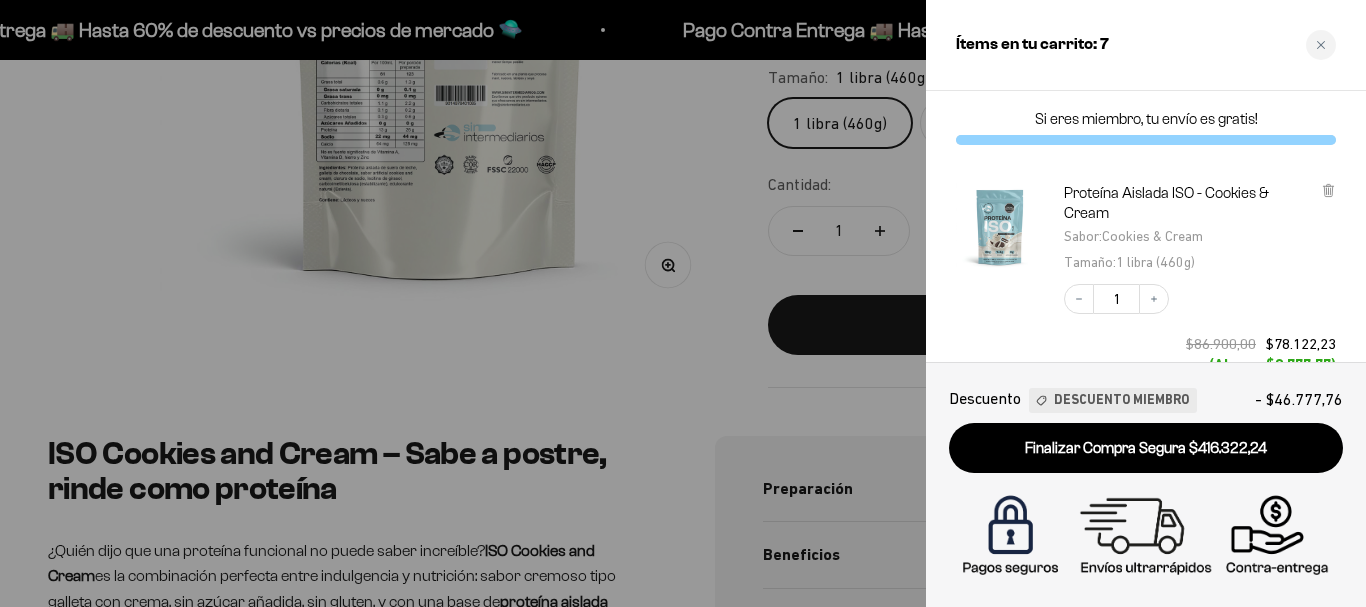 click at bounding box center [683, 303] 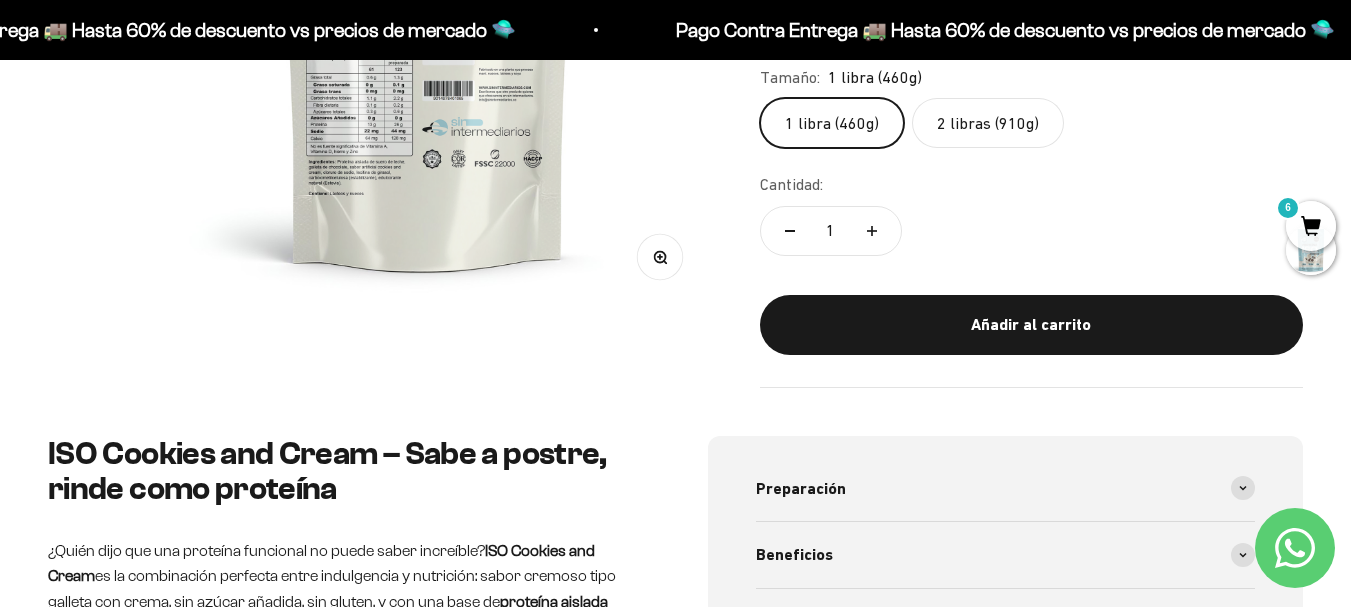 scroll, scrollTop: 0, scrollLeft: 564, axis: horizontal 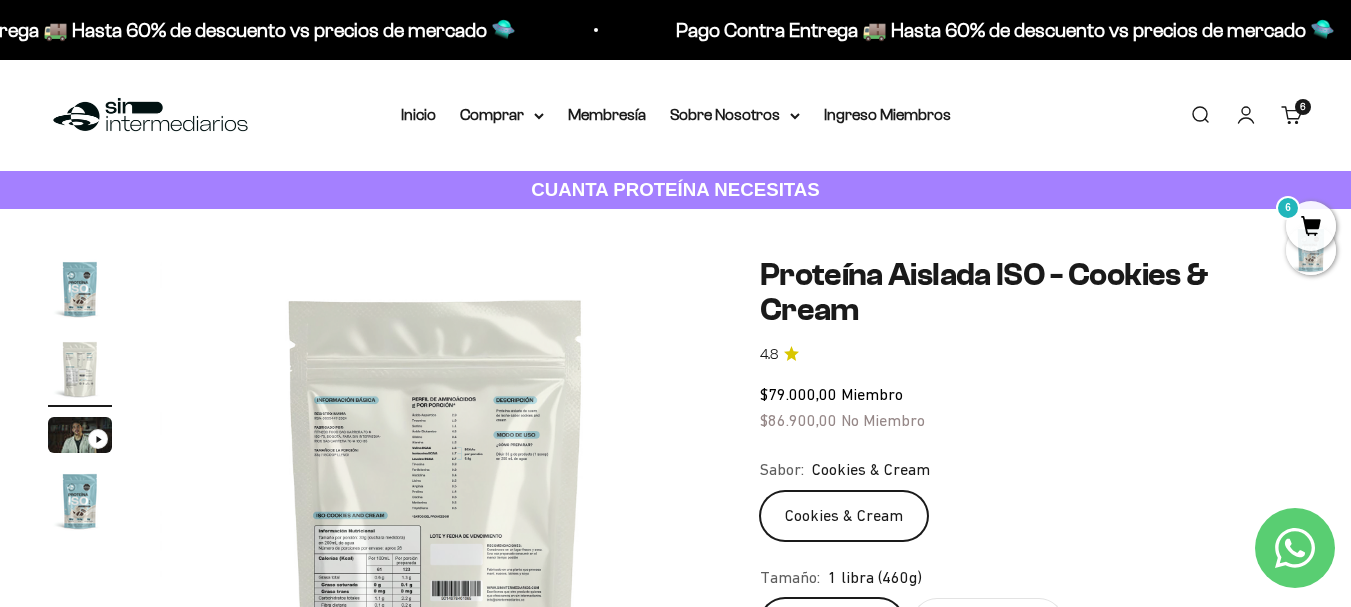 click on "6" at bounding box center [1311, 226] 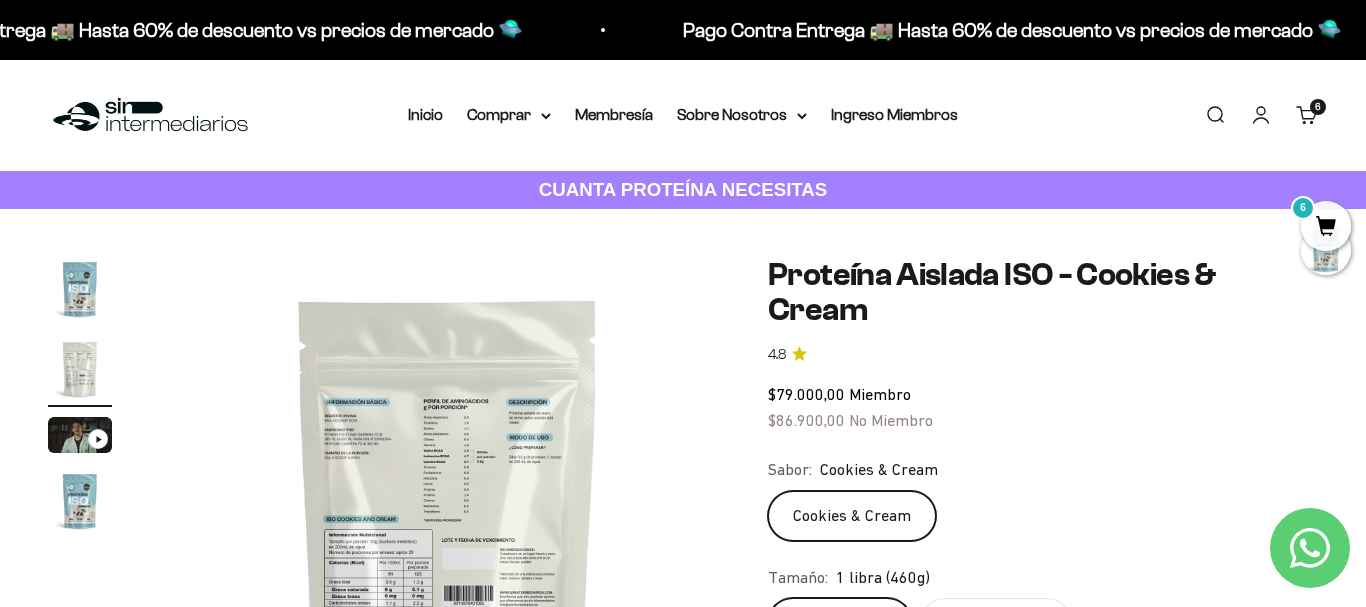 scroll, scrollTop: 0, scrollLeft: 572, axis: horizontal 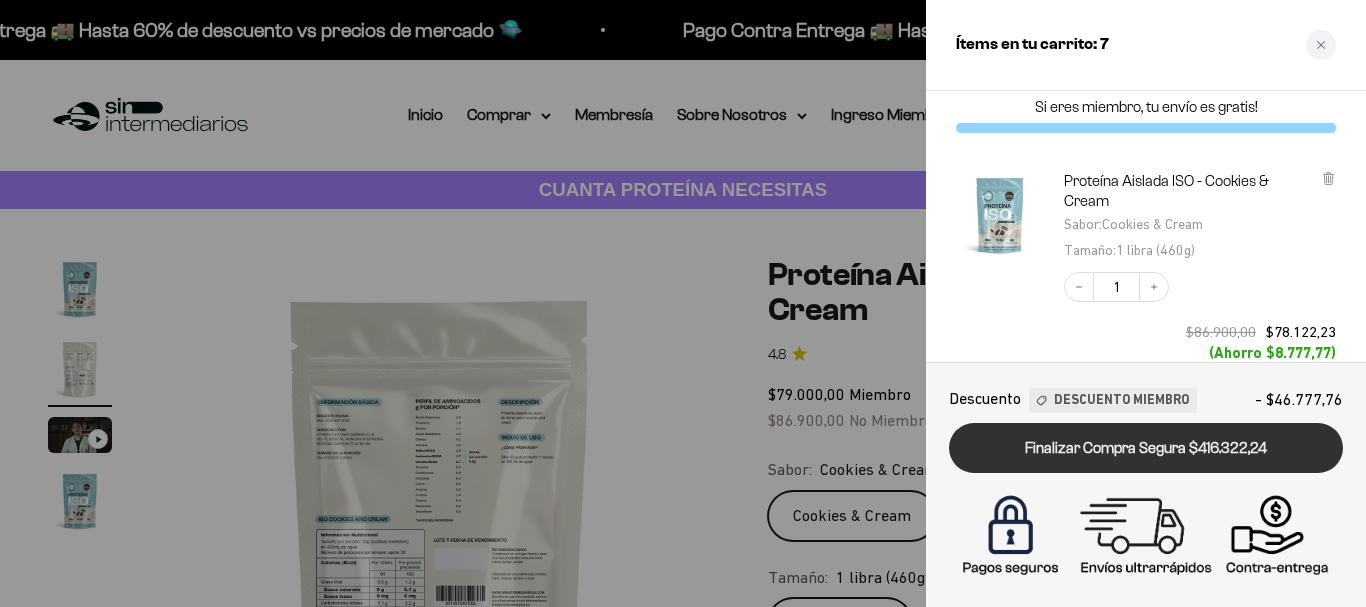 click on "Finalizar Compra Segura $416.322,24" at bounding box center (1146, 448) 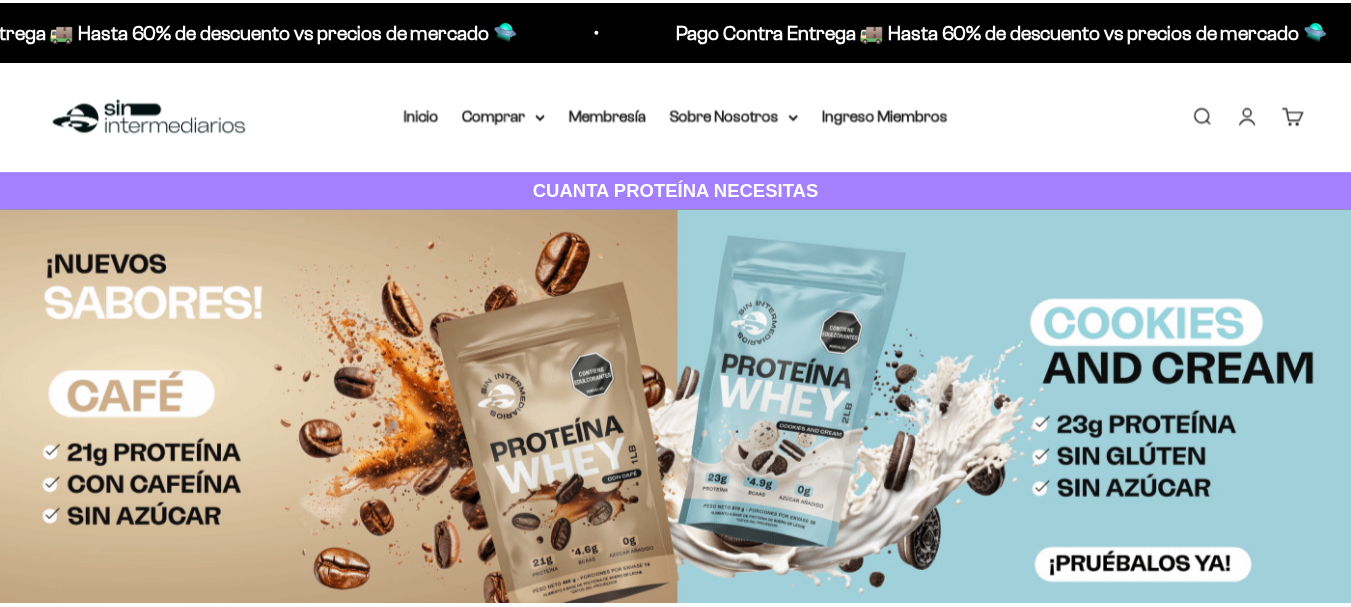 scroll, scrollTop: 0, scrollLeft: 0, axis: both 